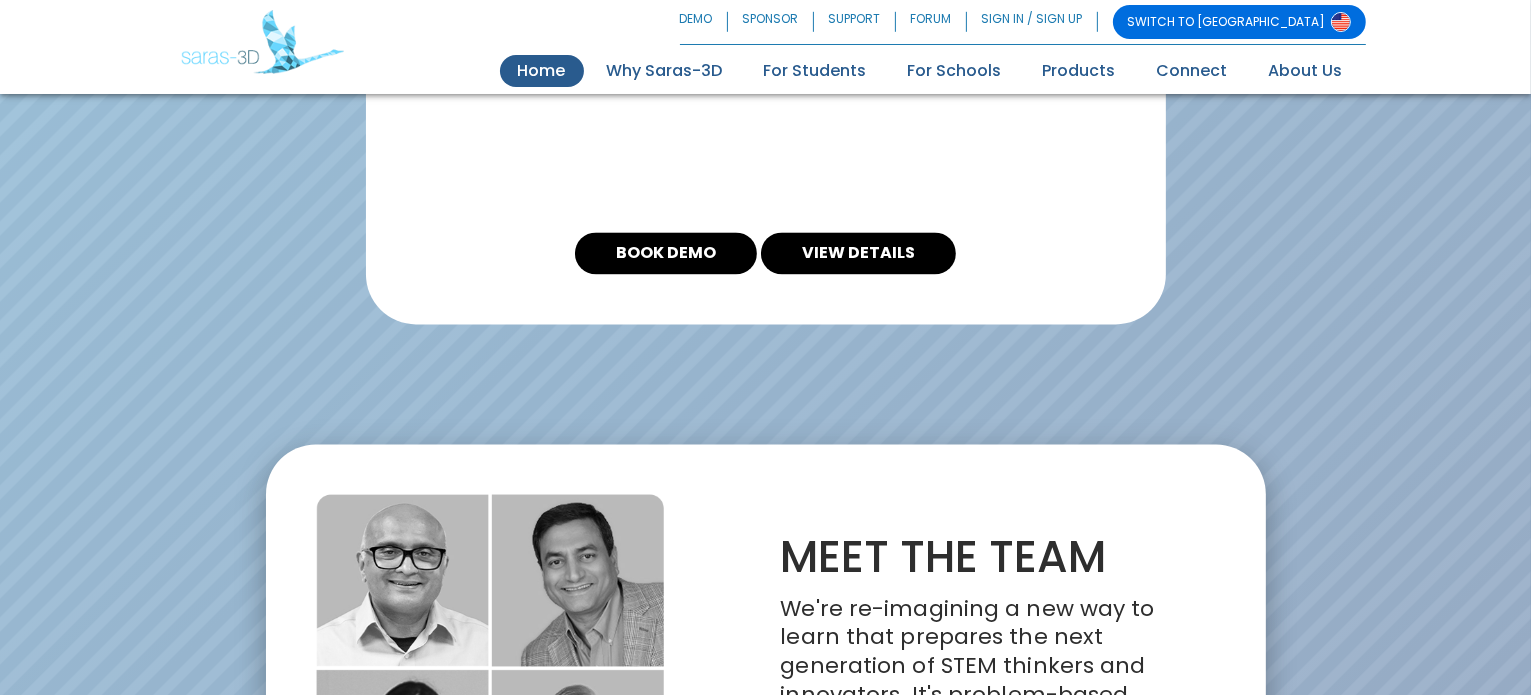 scroll, scrollTop: 4614, scrollLeft: 0, axis: vertical 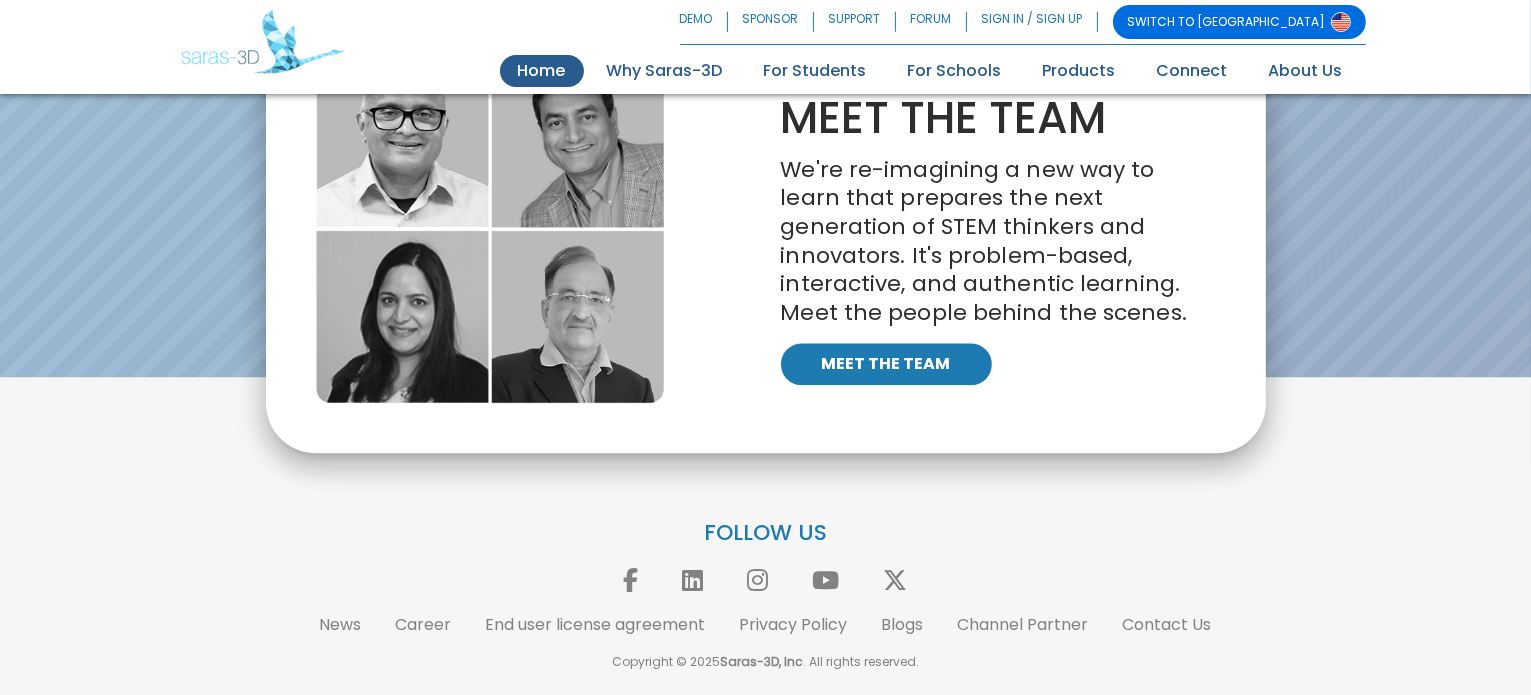click on "MEET THE TEAM" at bounding box center (886, 364) 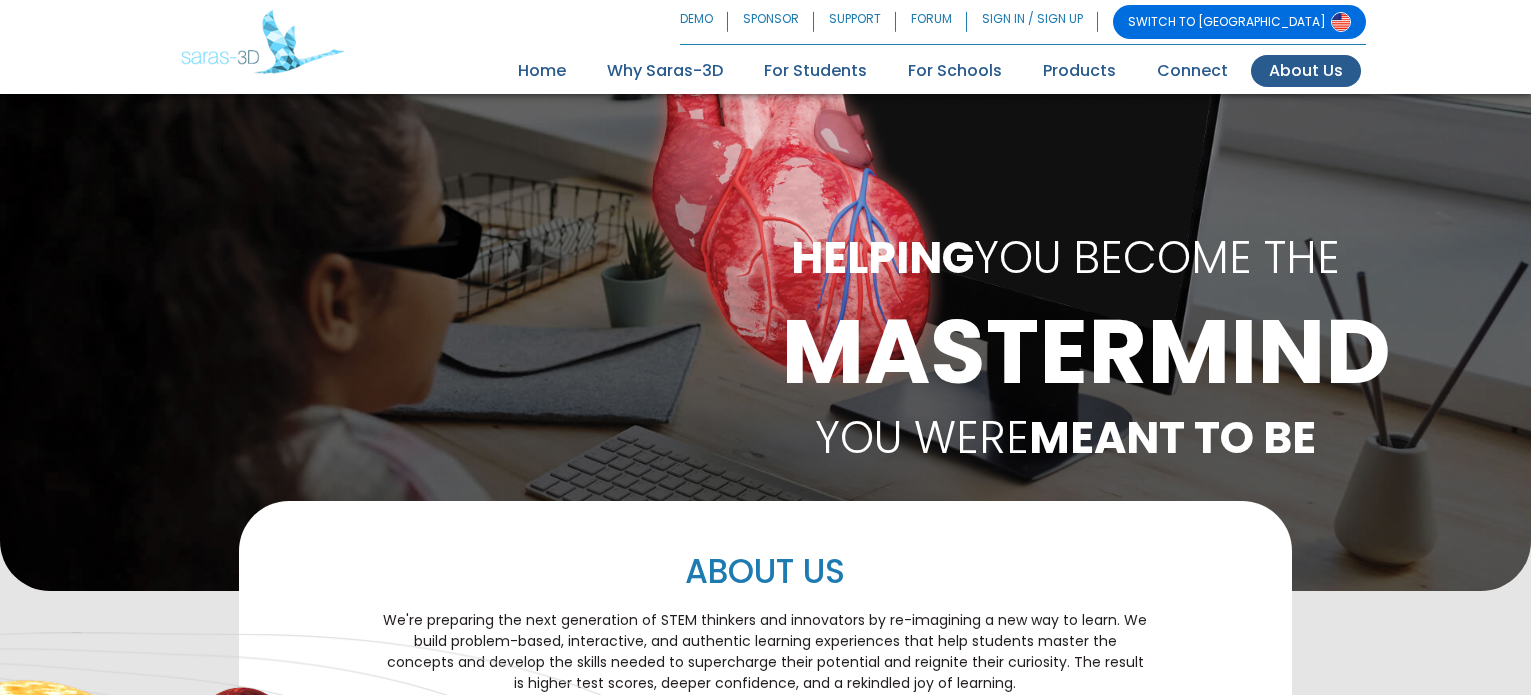 scroll, scrollTop: 1184, scrollLeft: 0, axis: vertical 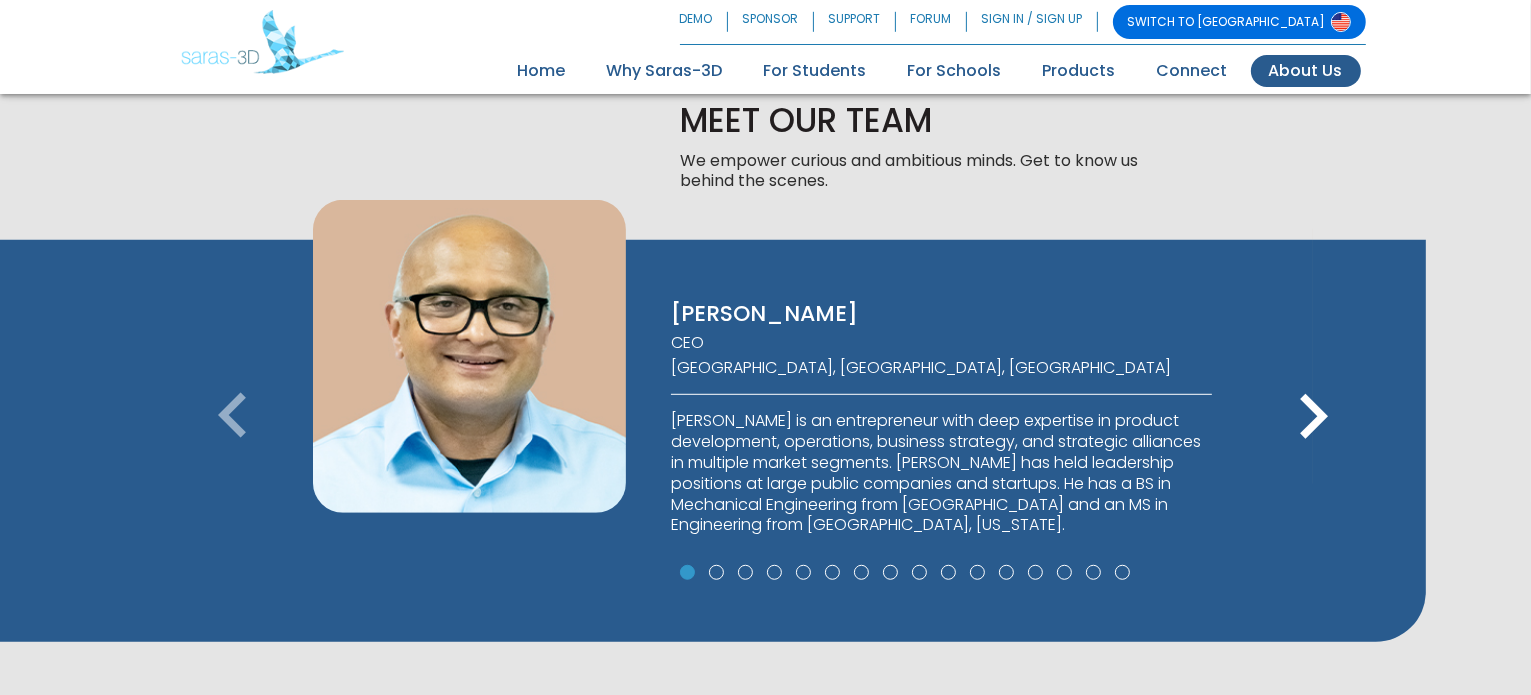 drag, startPoint x: 492, startPoint y: 327, endPoint x: 764, endPoint y: -5, distance: 429.19458 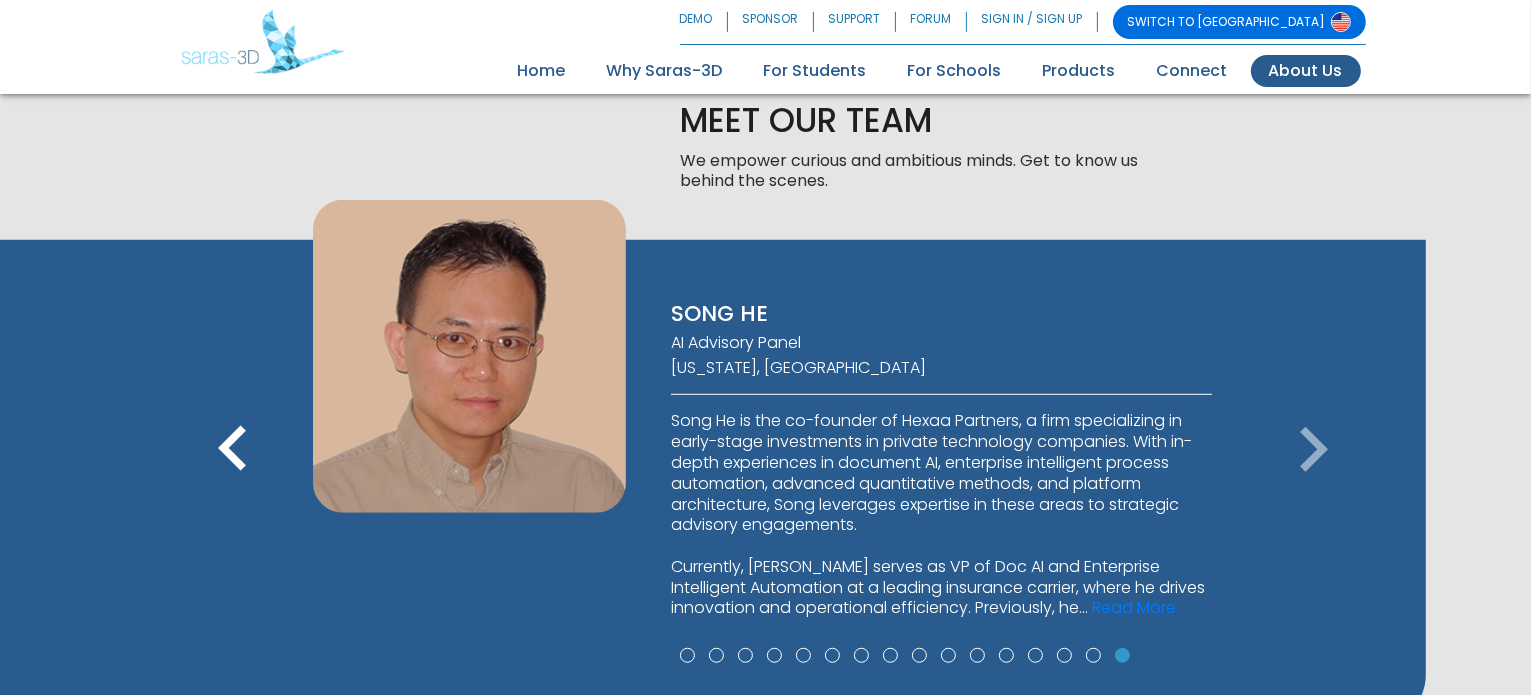 click at bounding box center (469, 356) 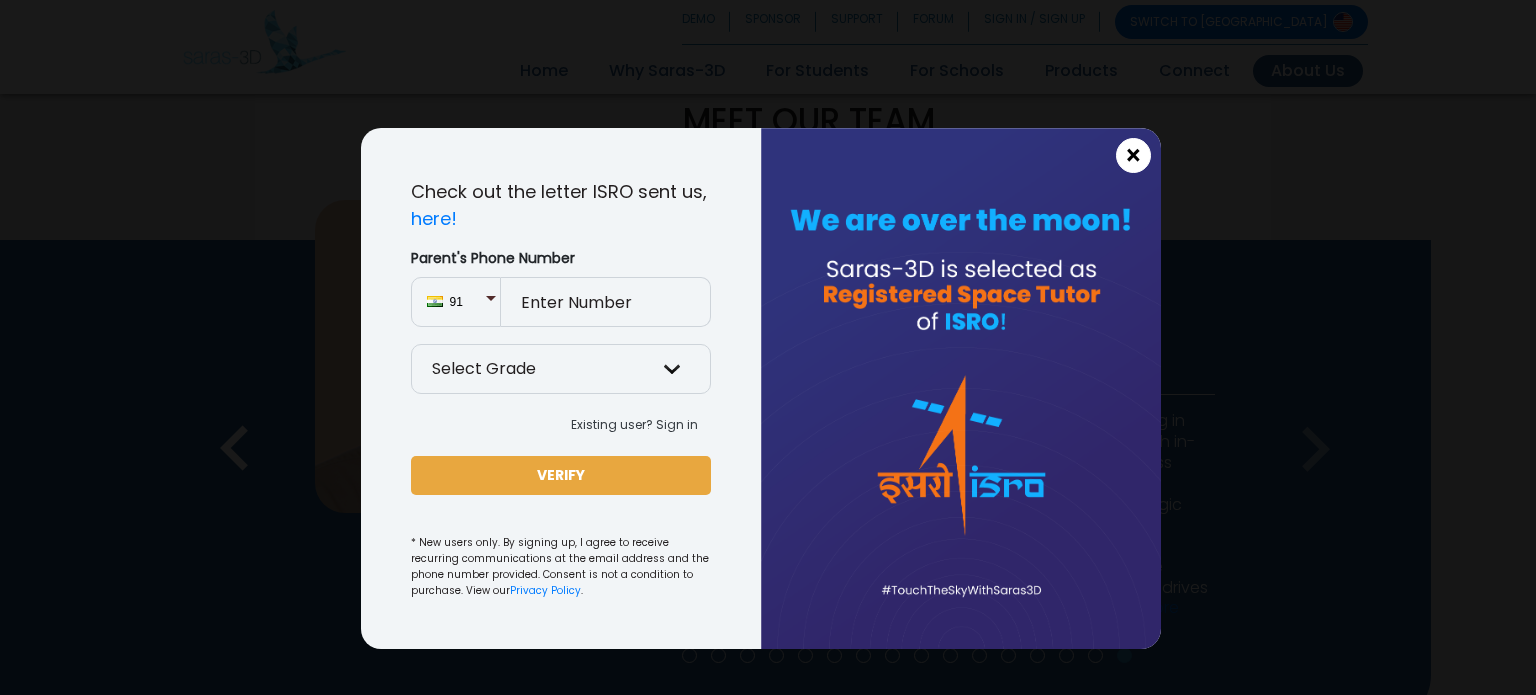 click on "×" at bounding box center [1133, 155] 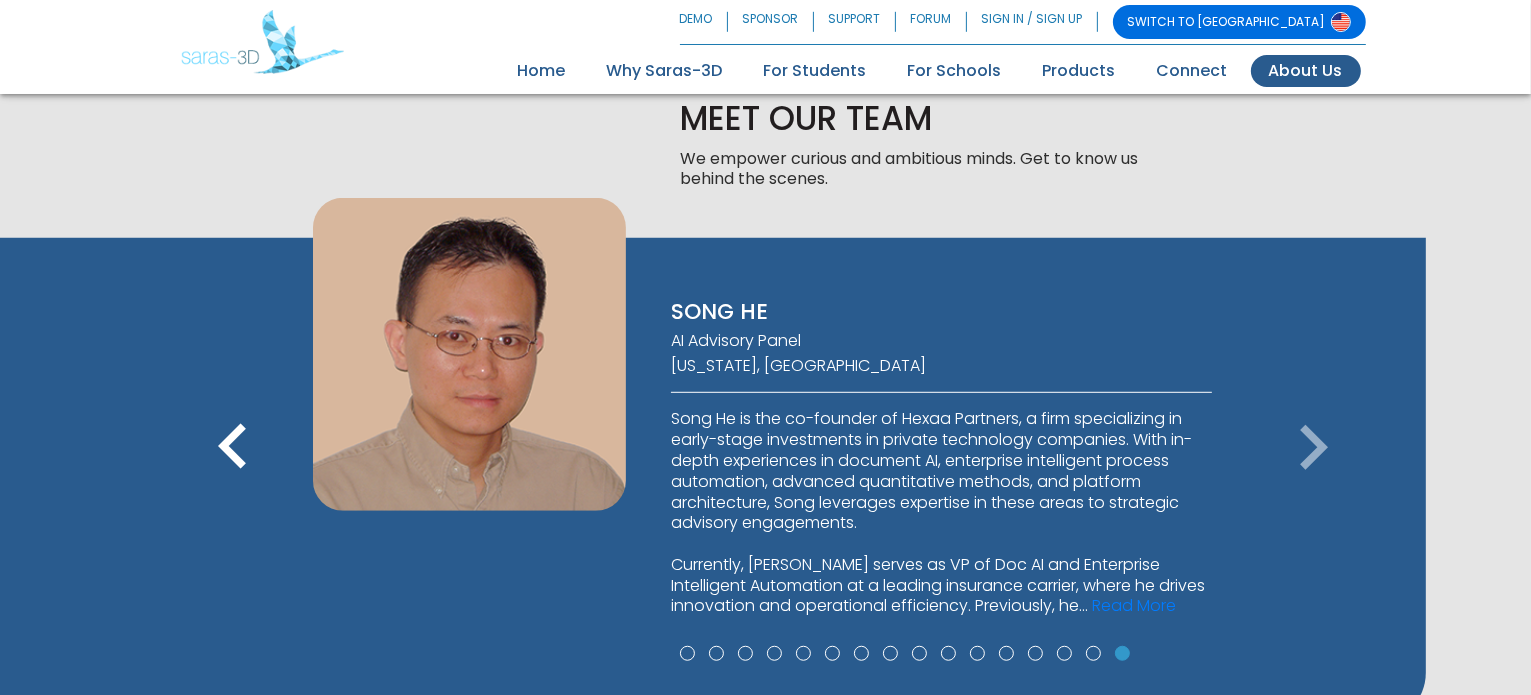 scroll, scrollTop: 1184, scrollLeft: 0, axis: vertical 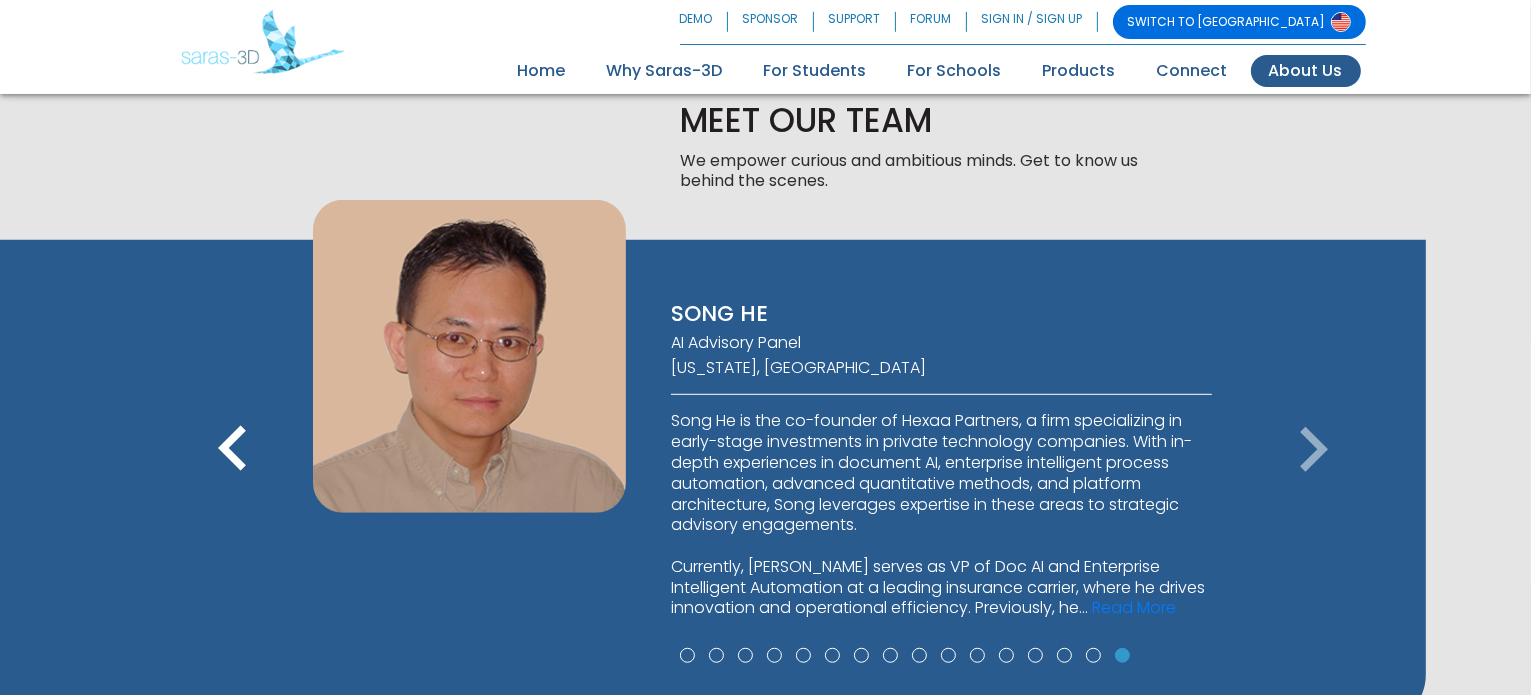 click at bounding box center (716, 655) 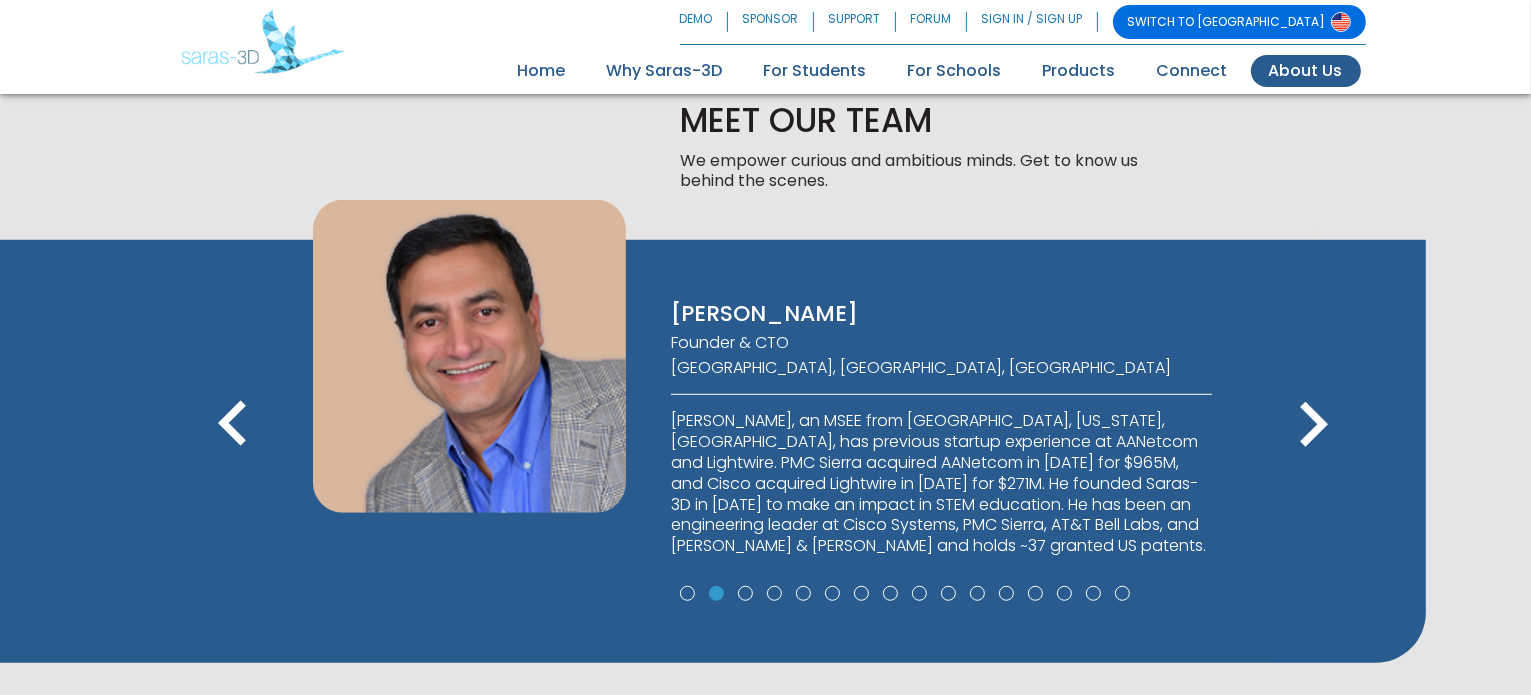 click at bounding box center (745, 593) 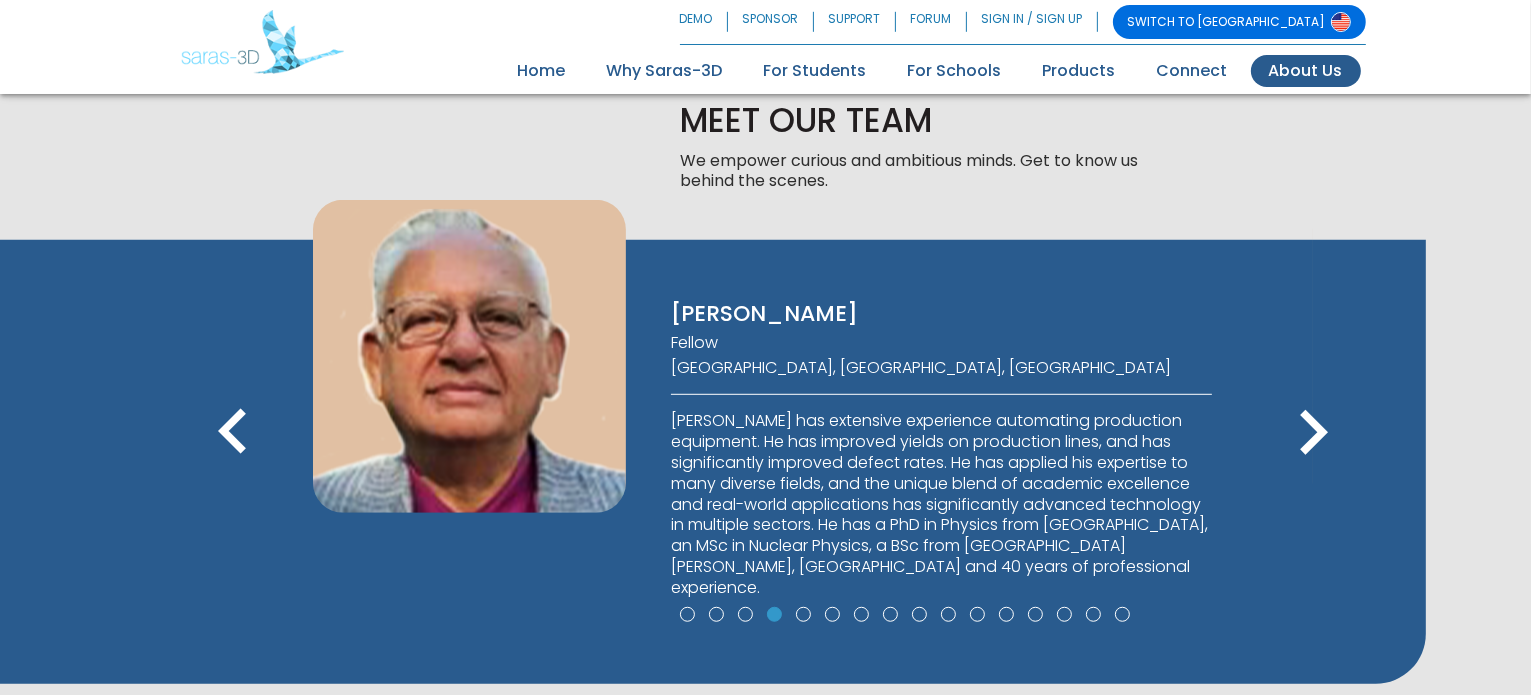 type 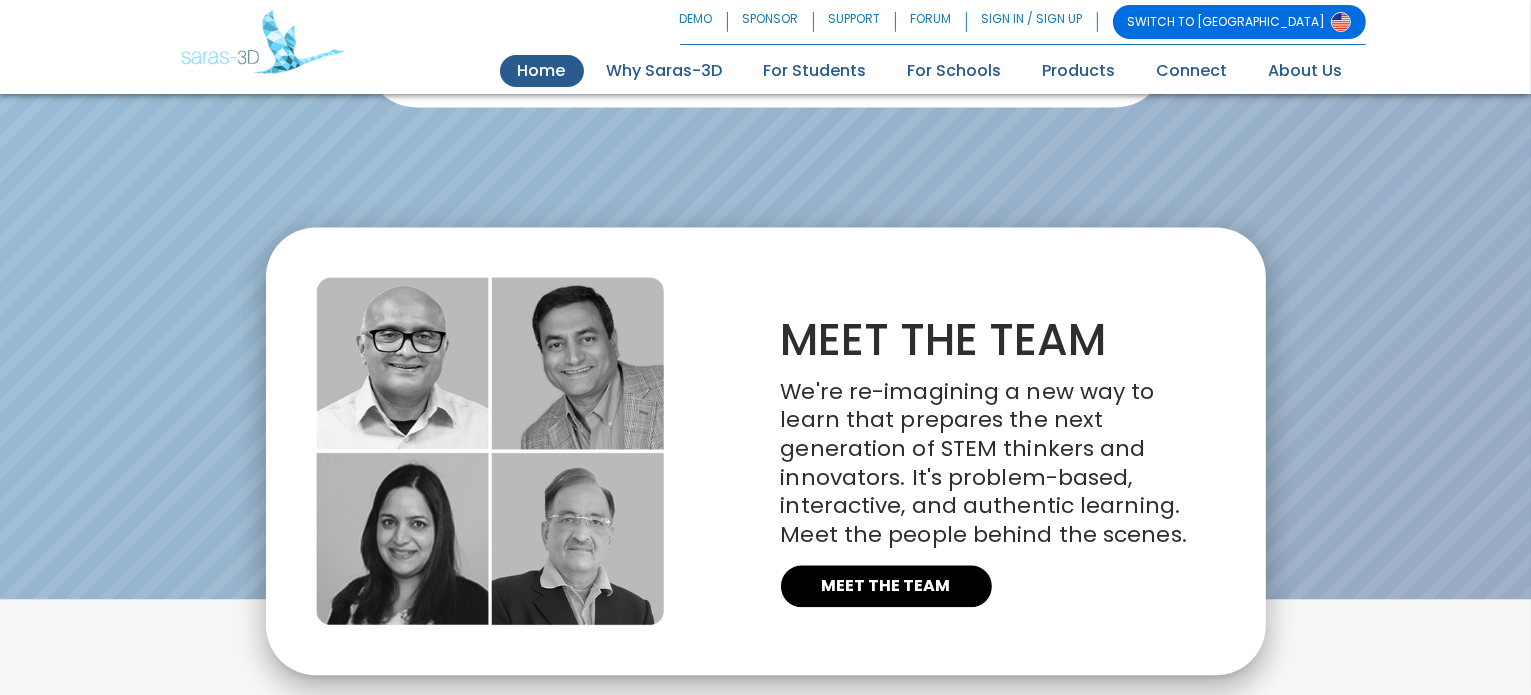scroll, scrollTop: 4614, scrollLeft: 0, axis: vertical 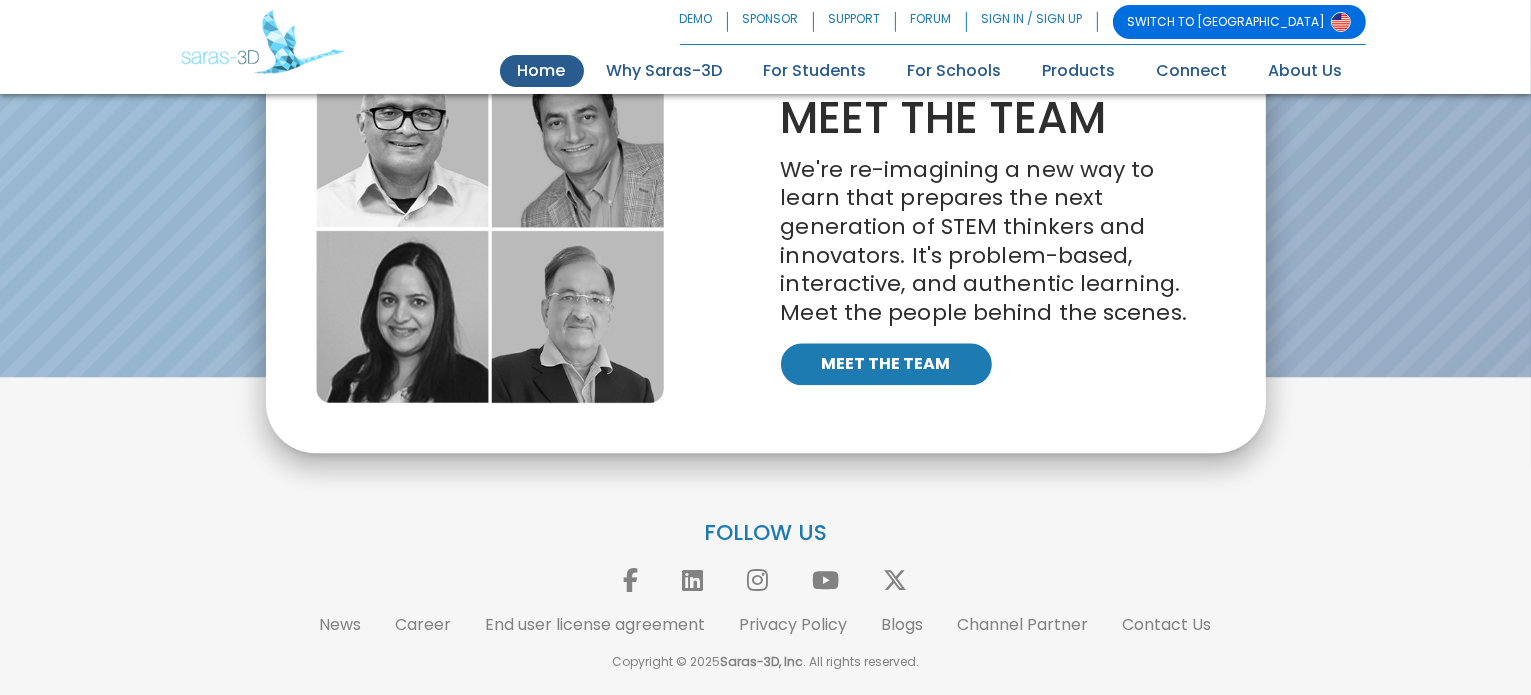 click on "MEET THE TEAM" at bounding box center [886, 364] 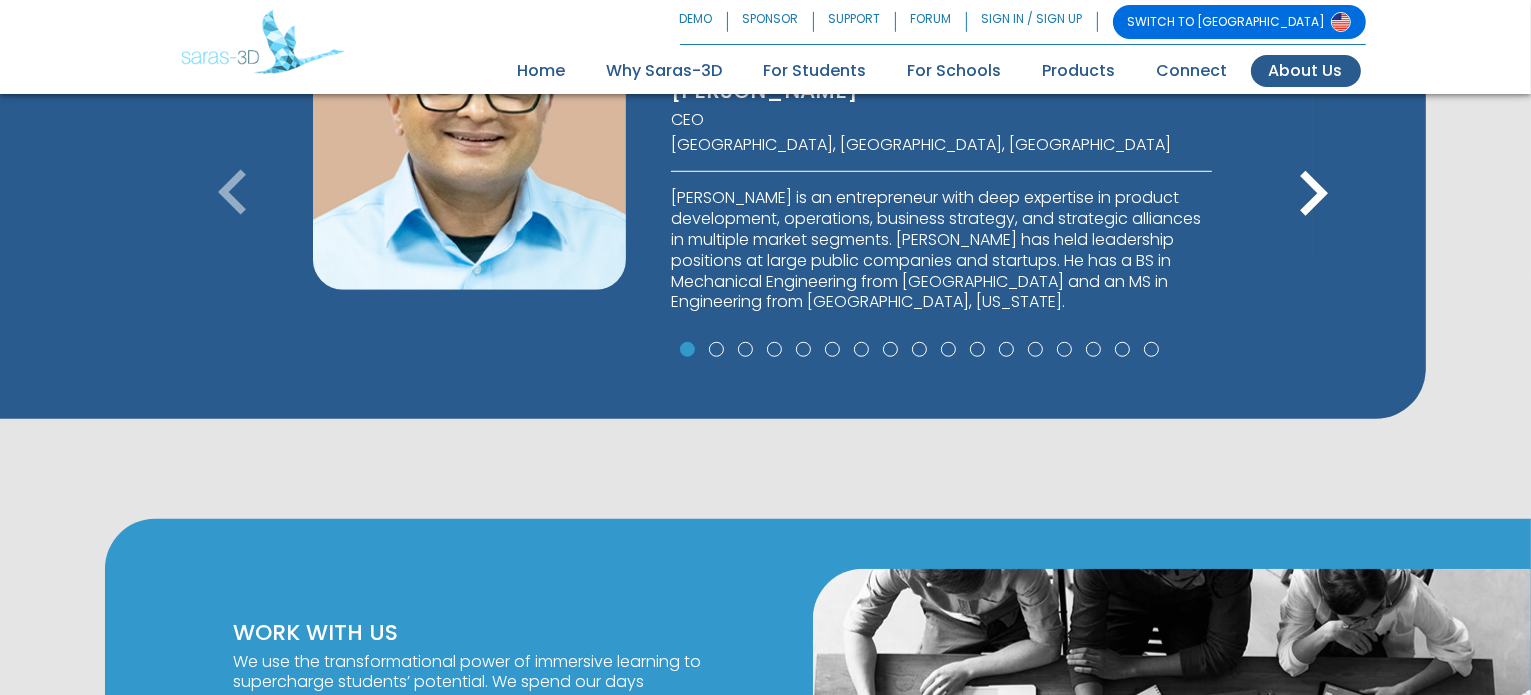 scroll, scrollTop: 1408, scrollLeft: 0, axis: vertical 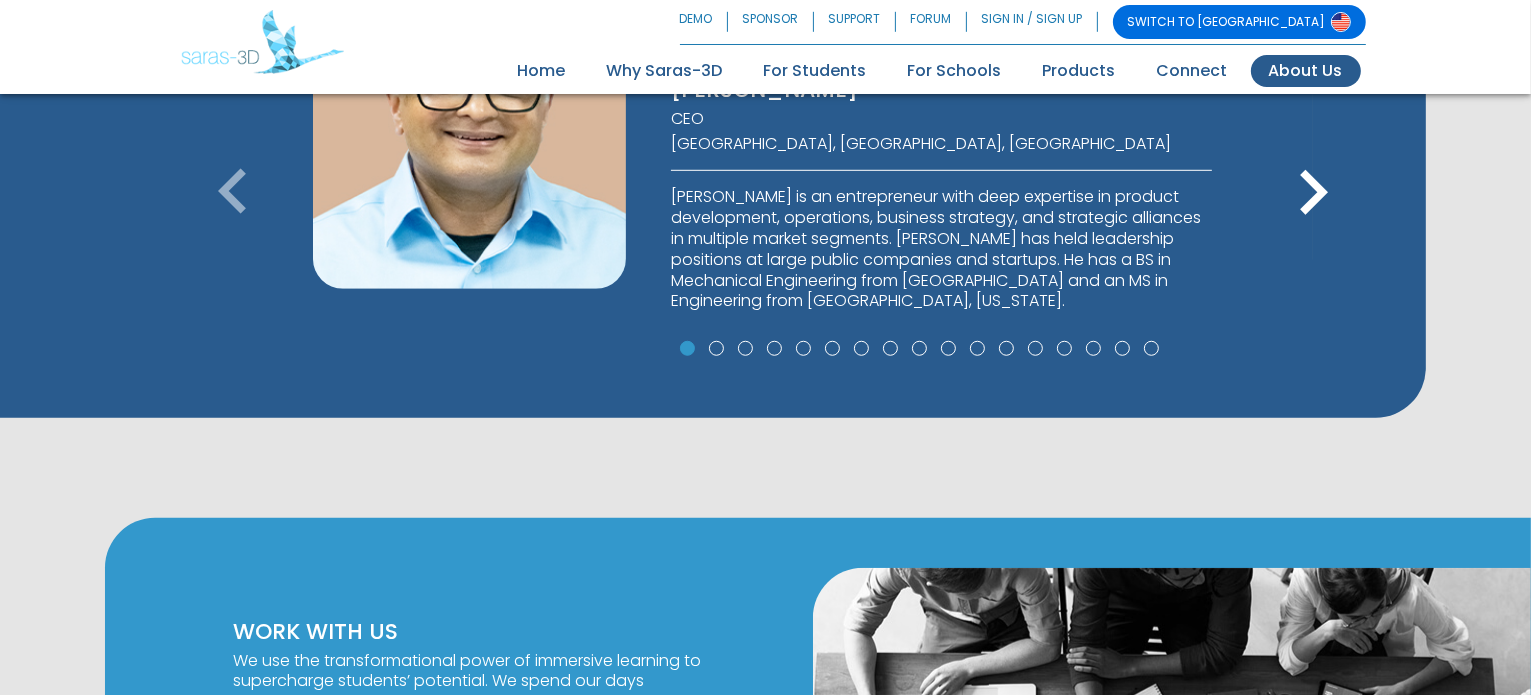 click at bounding box center (716, 348) 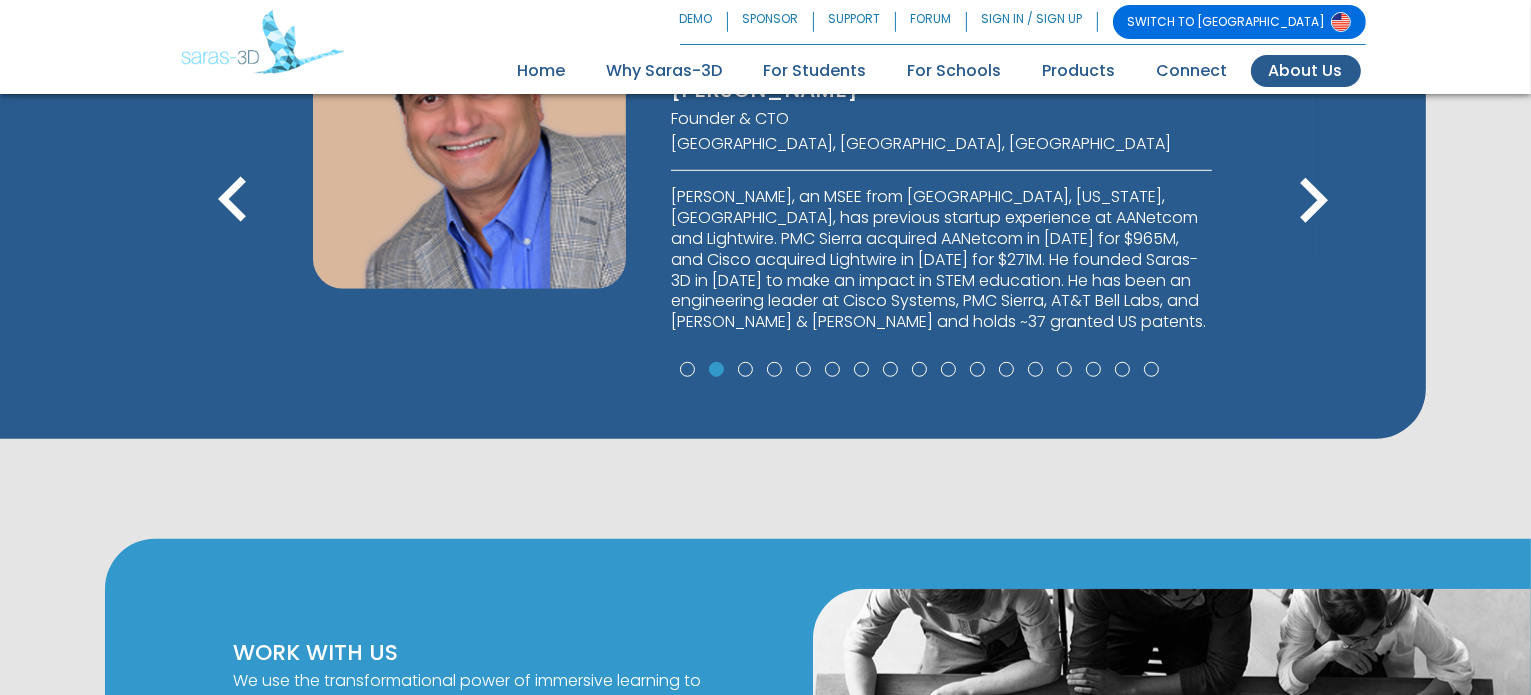 click at bounding box center (745, 369) 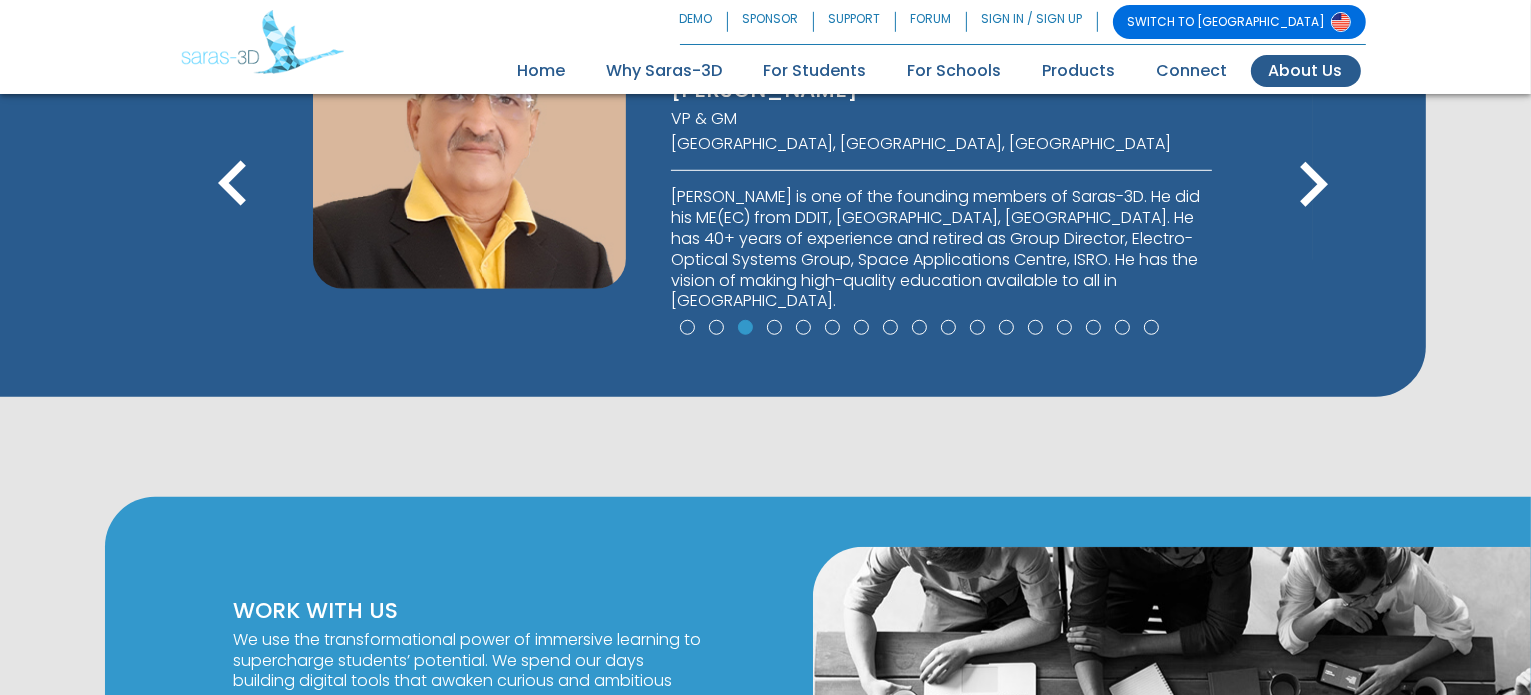 click at bounding box center (774, 327) 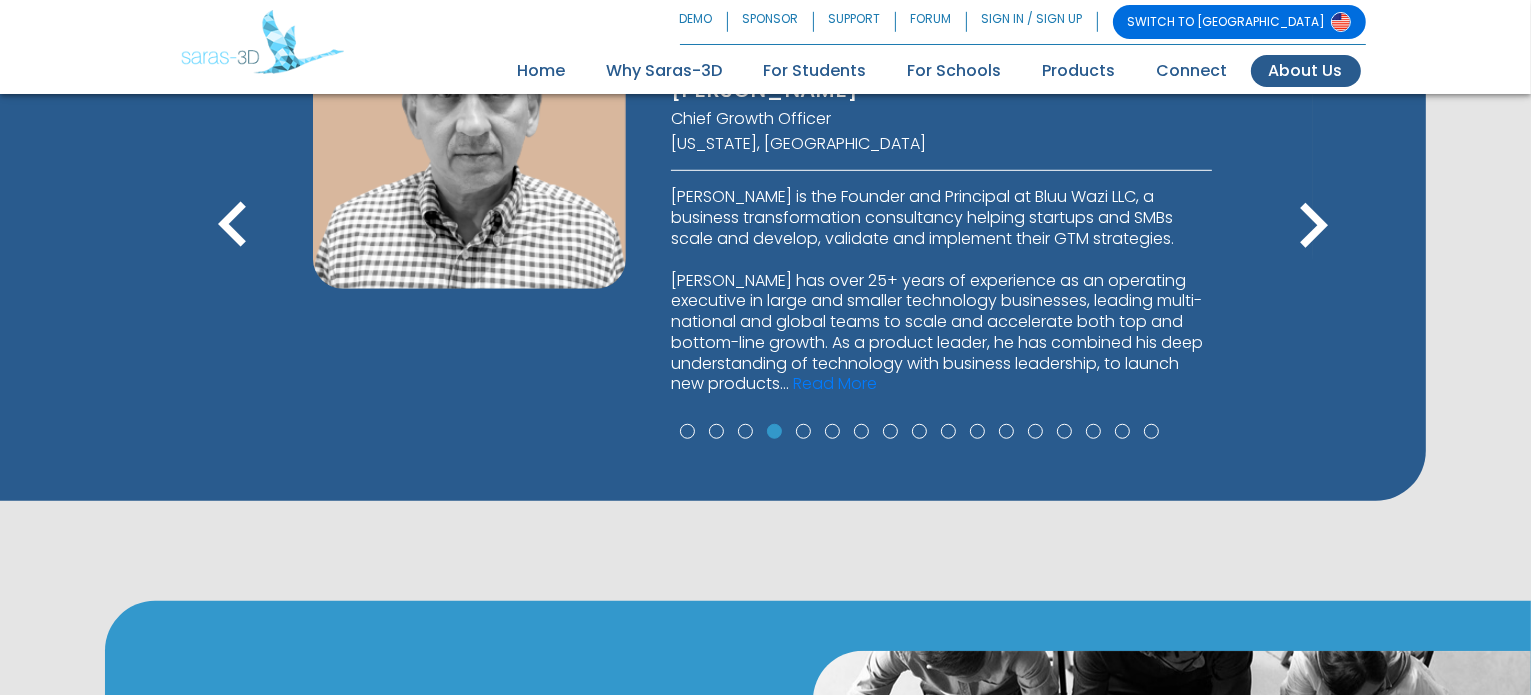 type 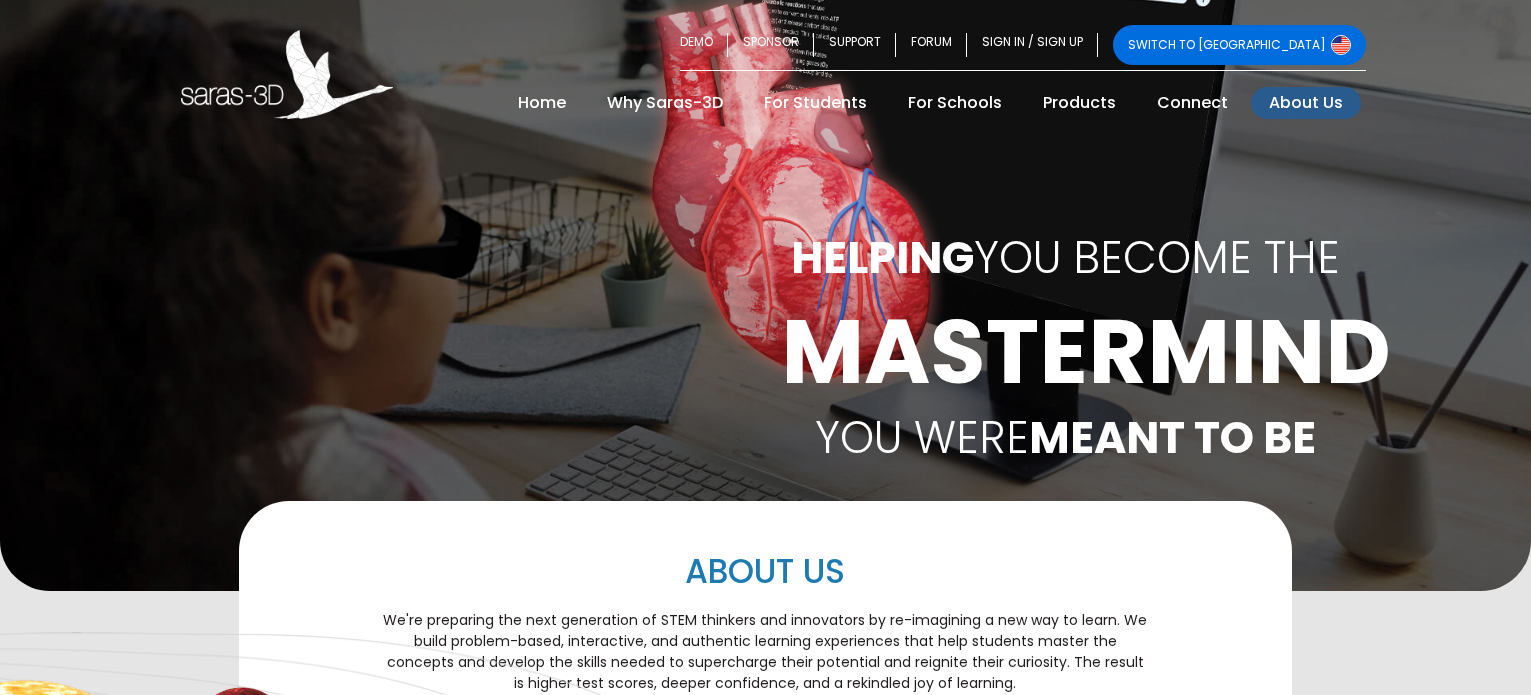 scroll, scrollTop: 1184, scrollLeft: 0, axis: vertical 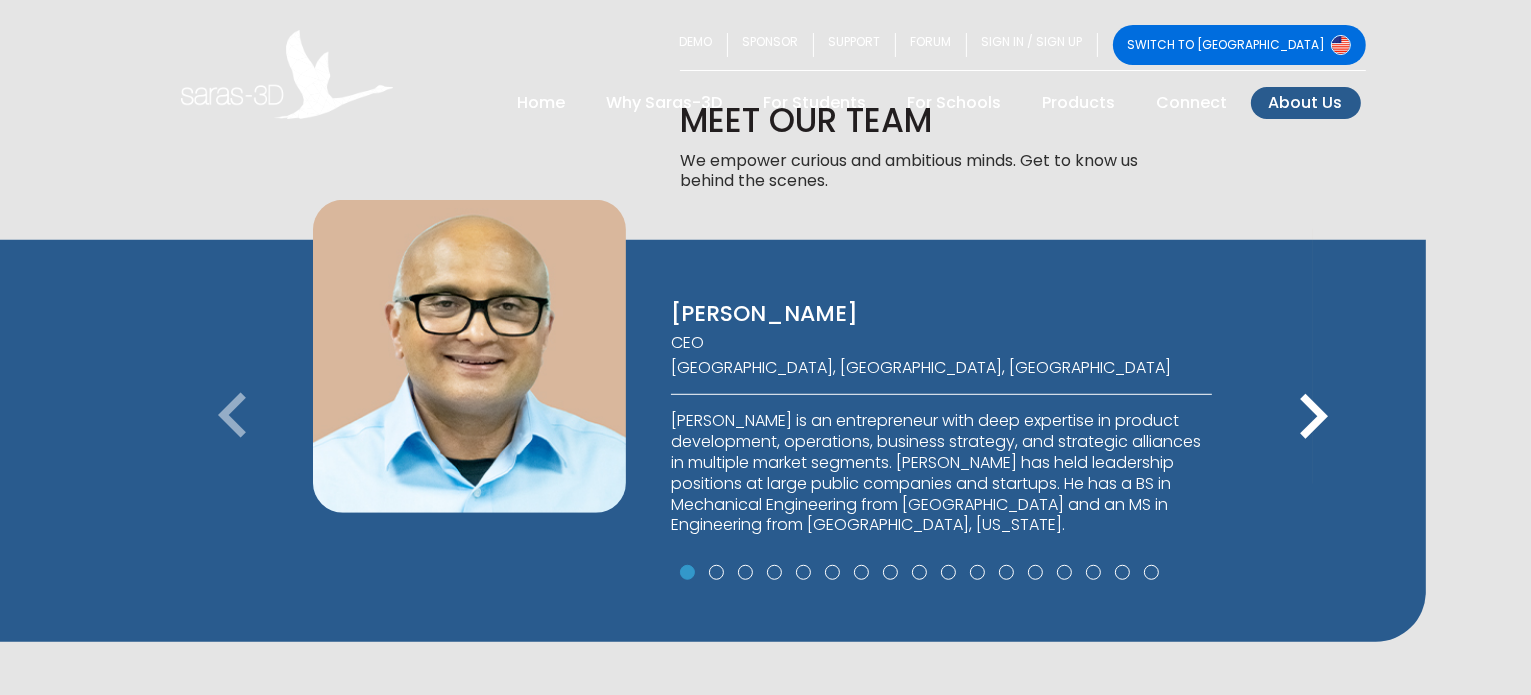 click on "keyboard_arrow_right" at bounding box center (1313, 417) 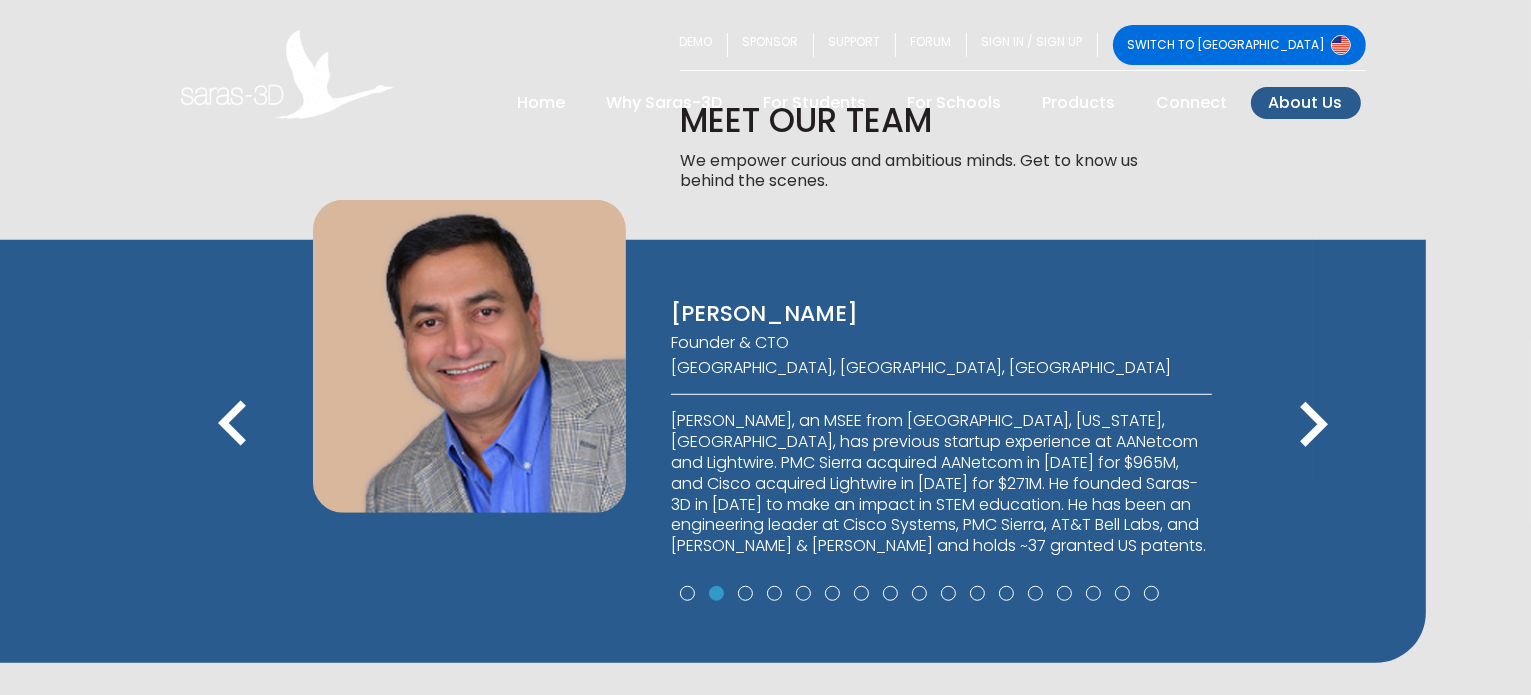 click on "keyboard_arrow_right" at bounding box center (1313, 425) 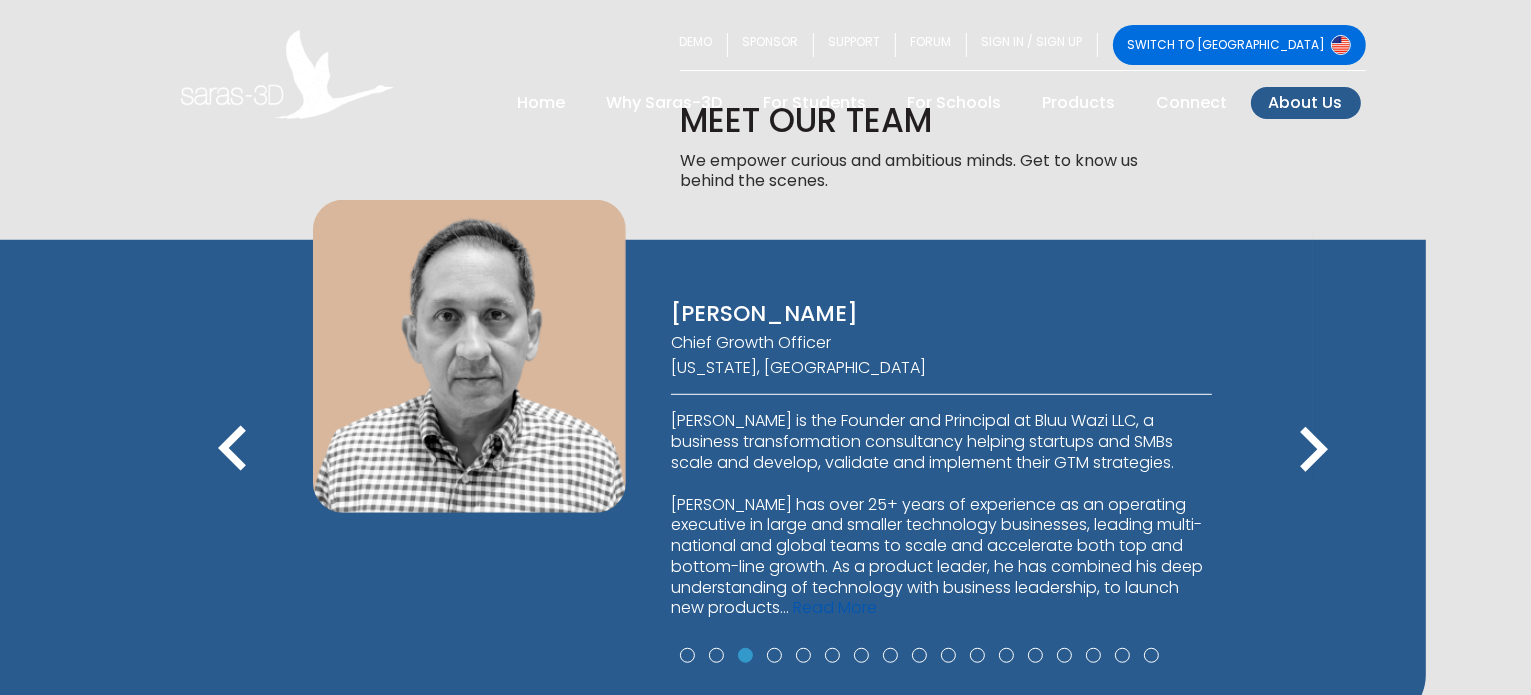 click on "Read More" at bounding box center [835, 607] 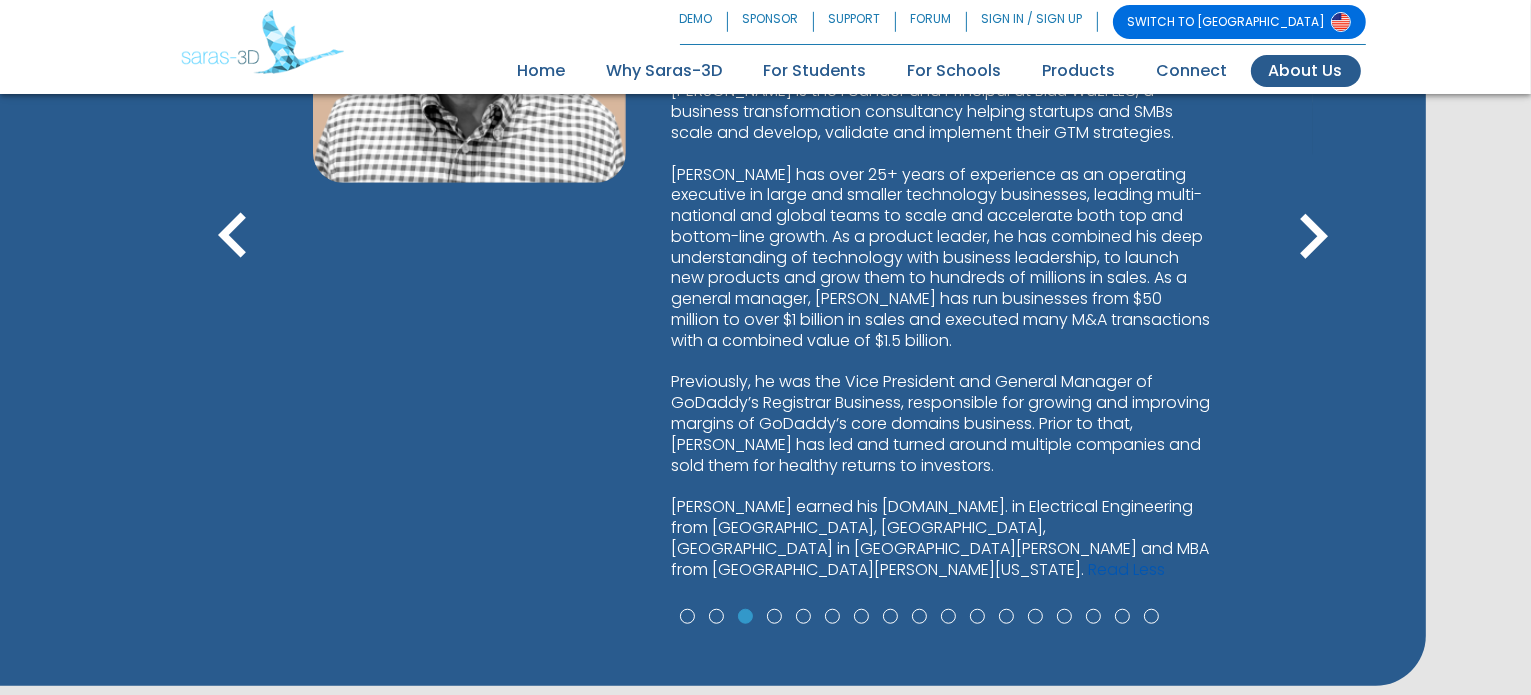 scroll, scrollTop: 1512, scrollLeft: 0, axis: vertical 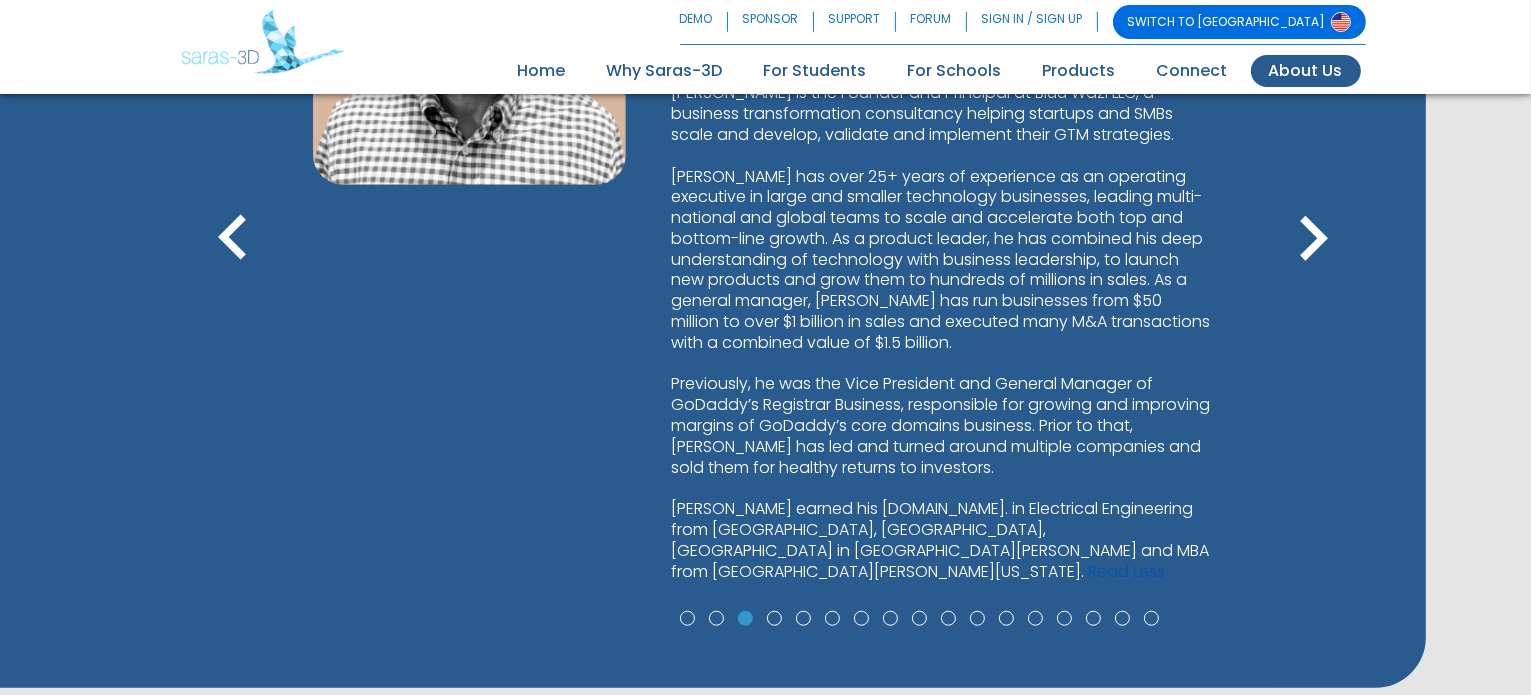 click on "Read Less" at bounding box center [1126, 571] 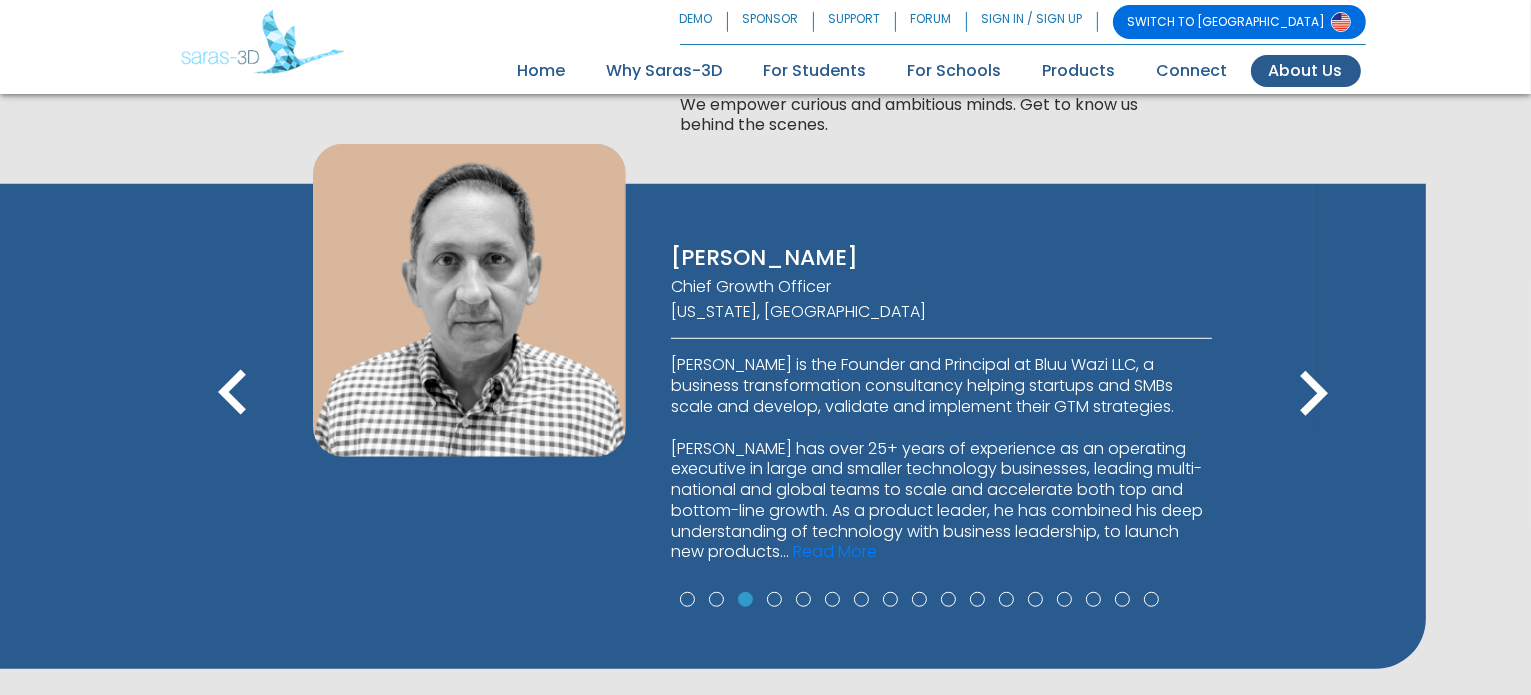 scroll, scrollTop: 1234, scrollLeft: 0, axis: vertical 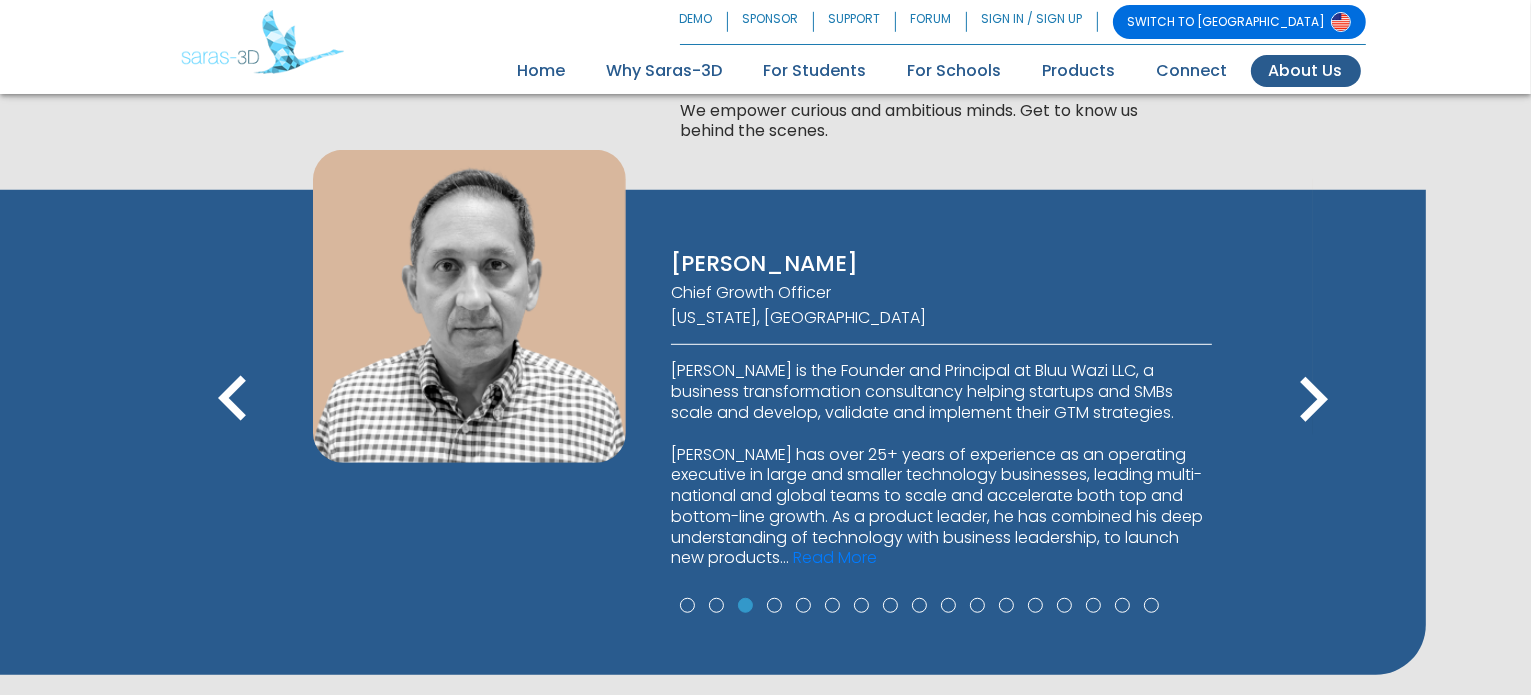 click on "keyboard_arrow_right" at bounding box center [1313, 400] 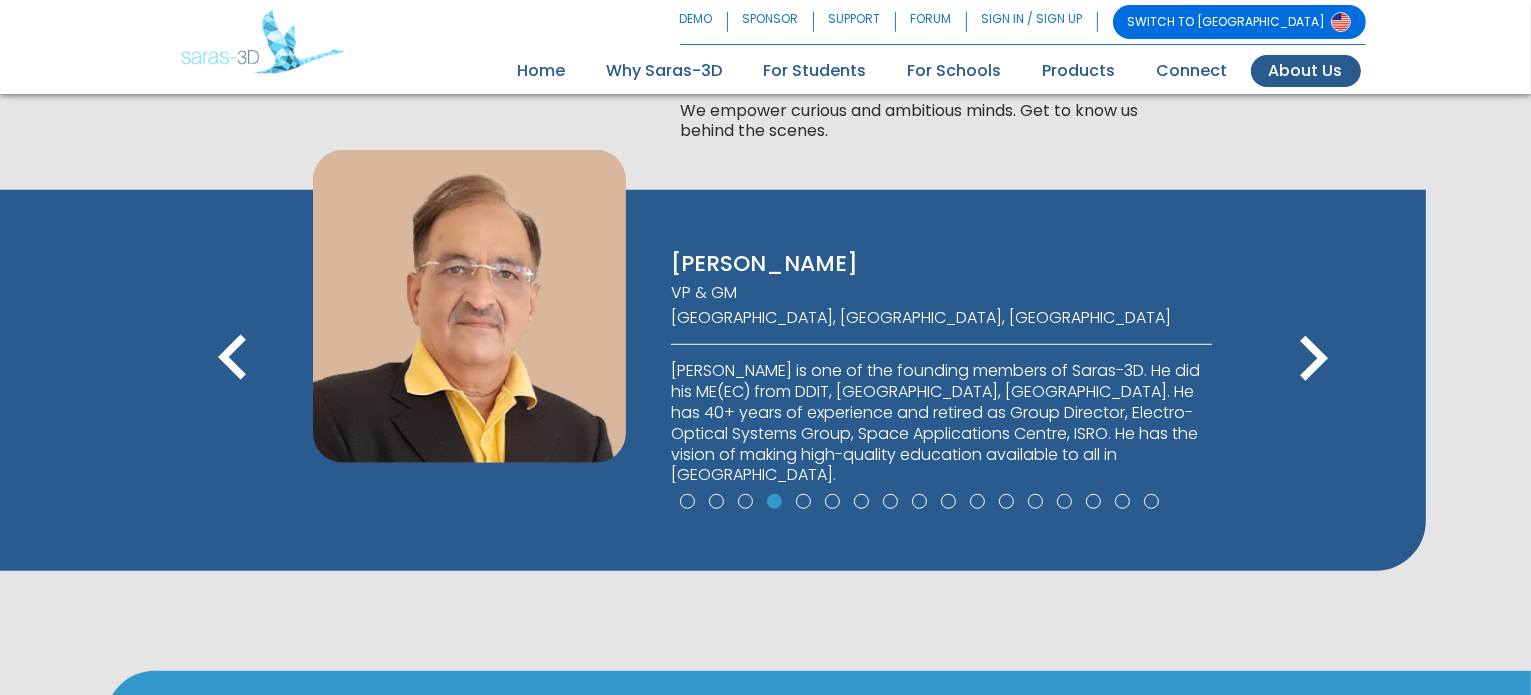 click on "keyboard_arrow_right" at bounding box center [1313, 359] 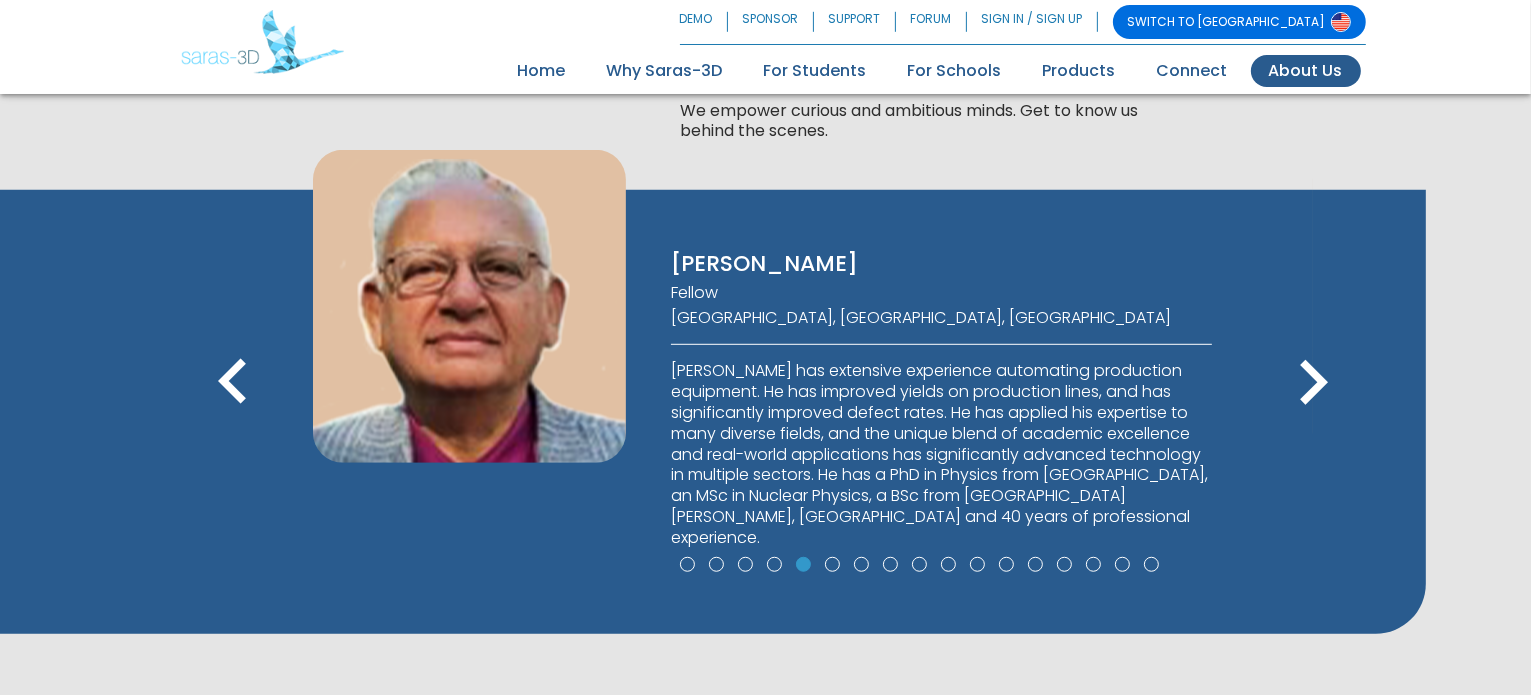 click on "keyboard_arrow_right" at bounding box center (1313, 383) 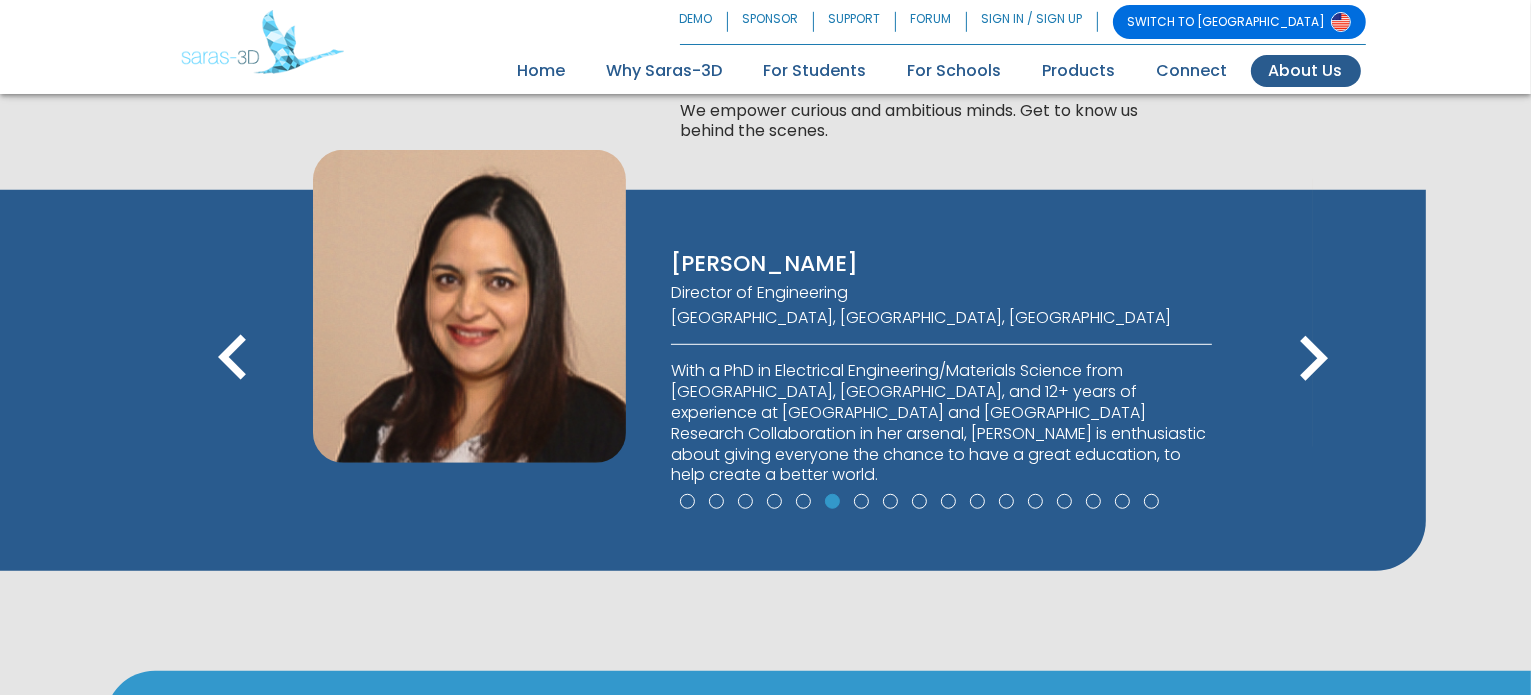 click on "keyboard_arrow_left" at bounding box center [233, 359] 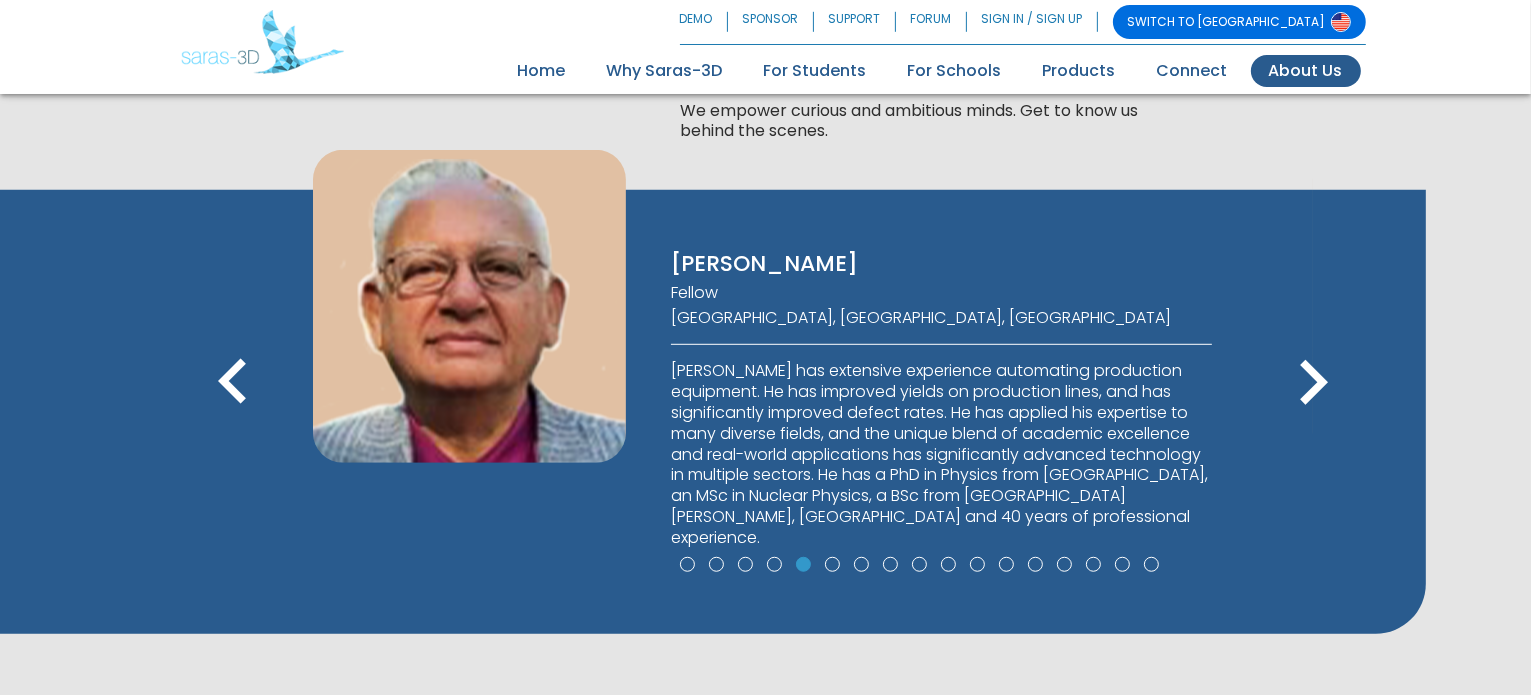 click on "keyboard_arrow_left" at bounding box center [233, 383] 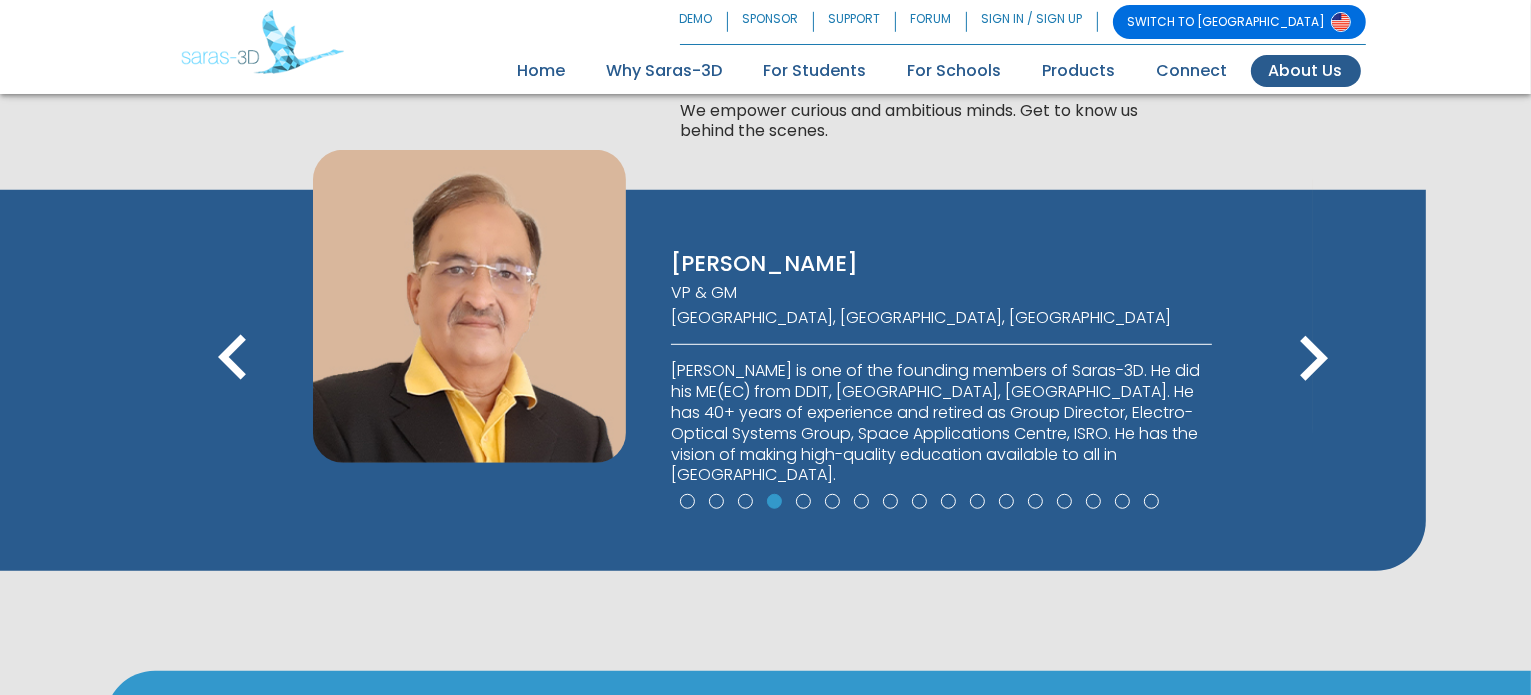 click on "keyboard_arrow_left" at bounding box center (233, 359) 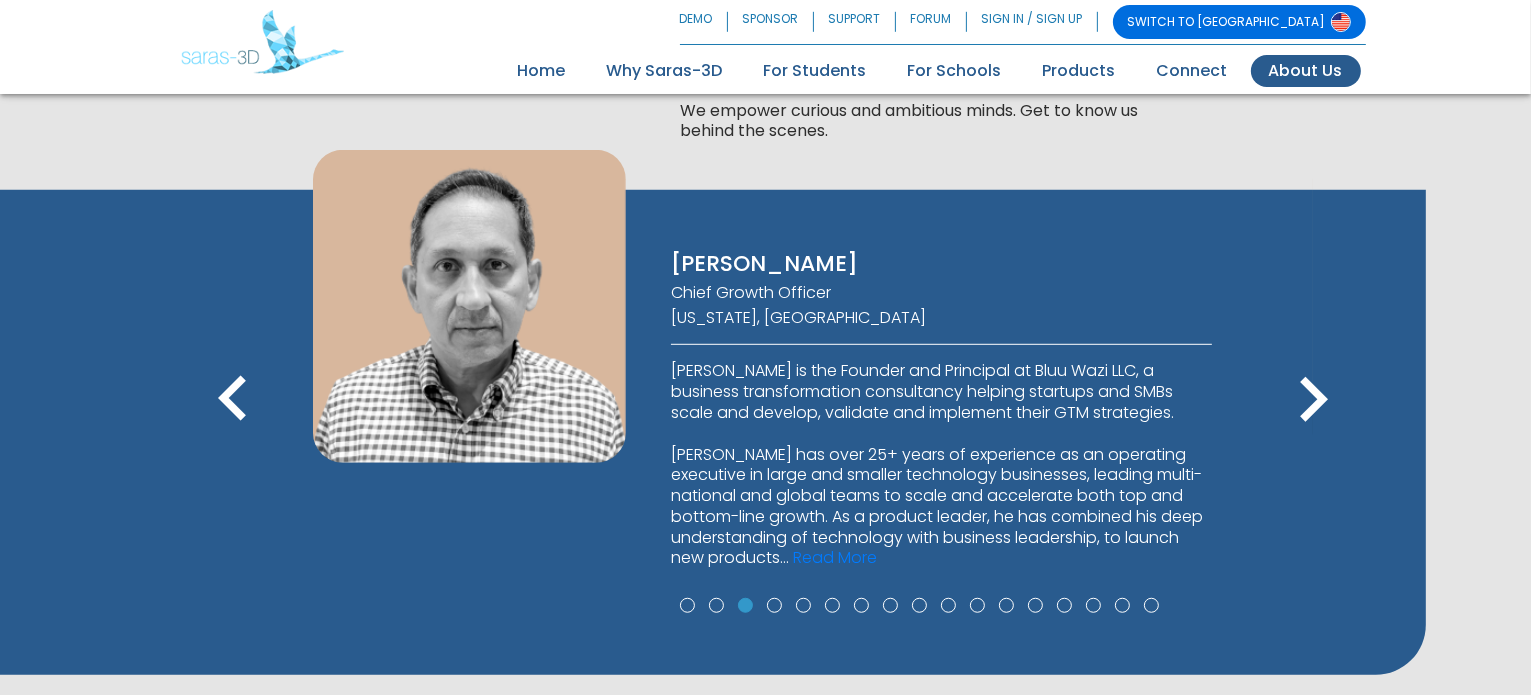 type 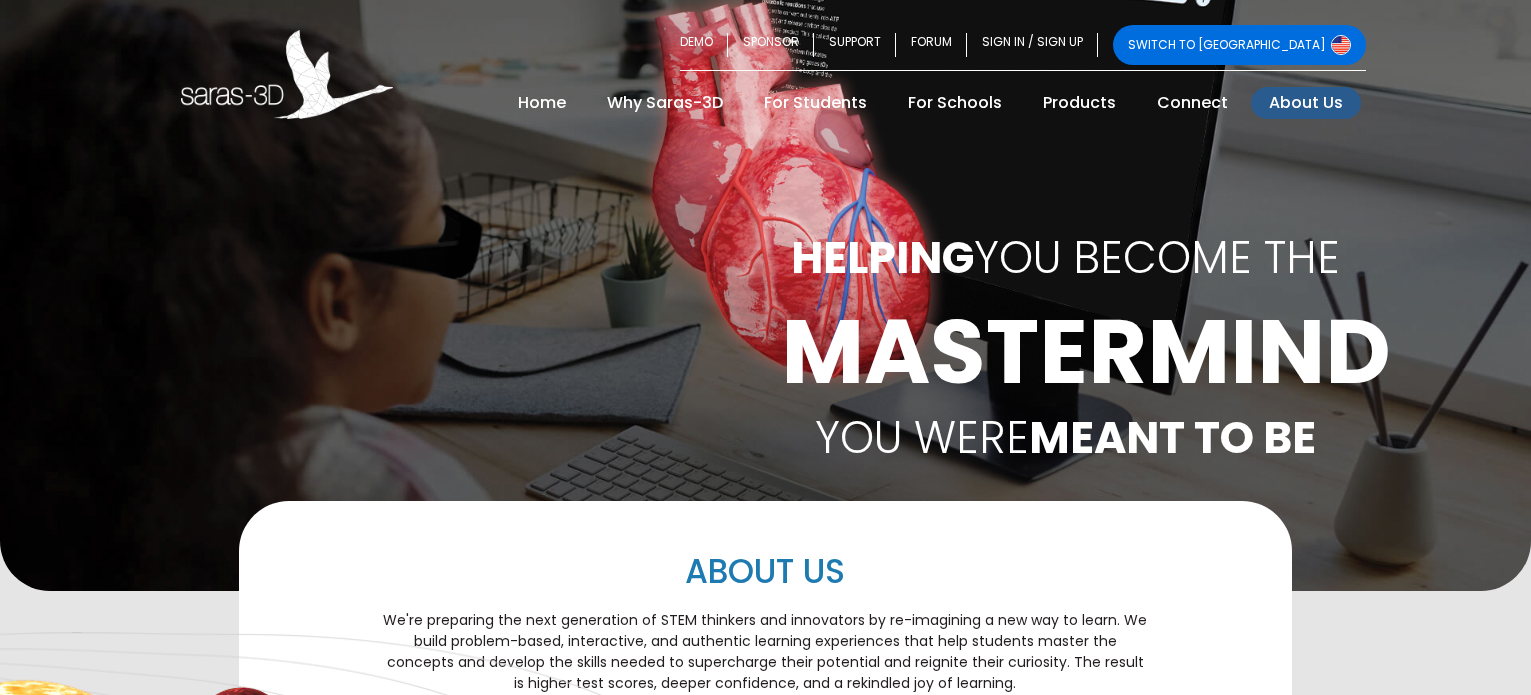 scroll, scrollTop: 1255, scrollLeft: 0, axis: vertical 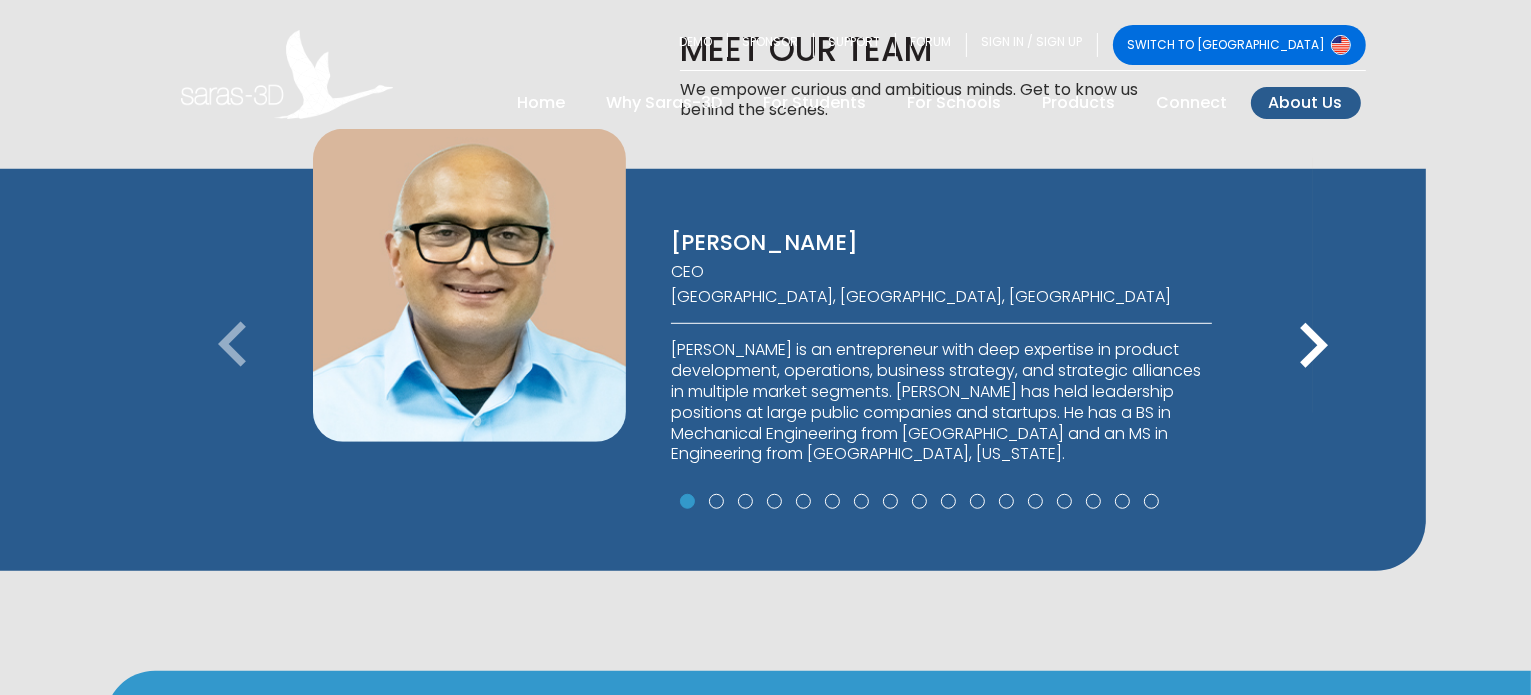 click on "keyboard_arrow_right" at bounding box center (1313, 346) 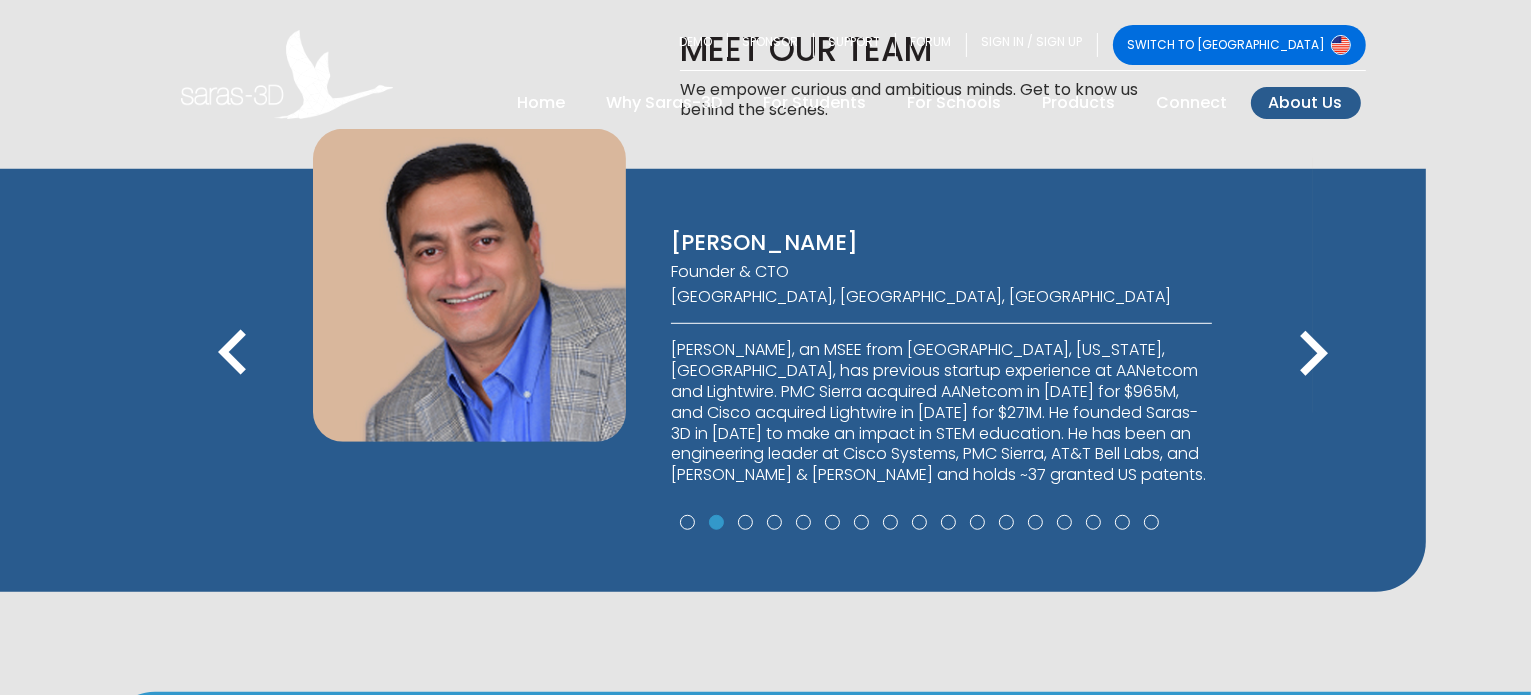 scroll, scrollTop: 1234, scrollLeft: 0, axis: vertical 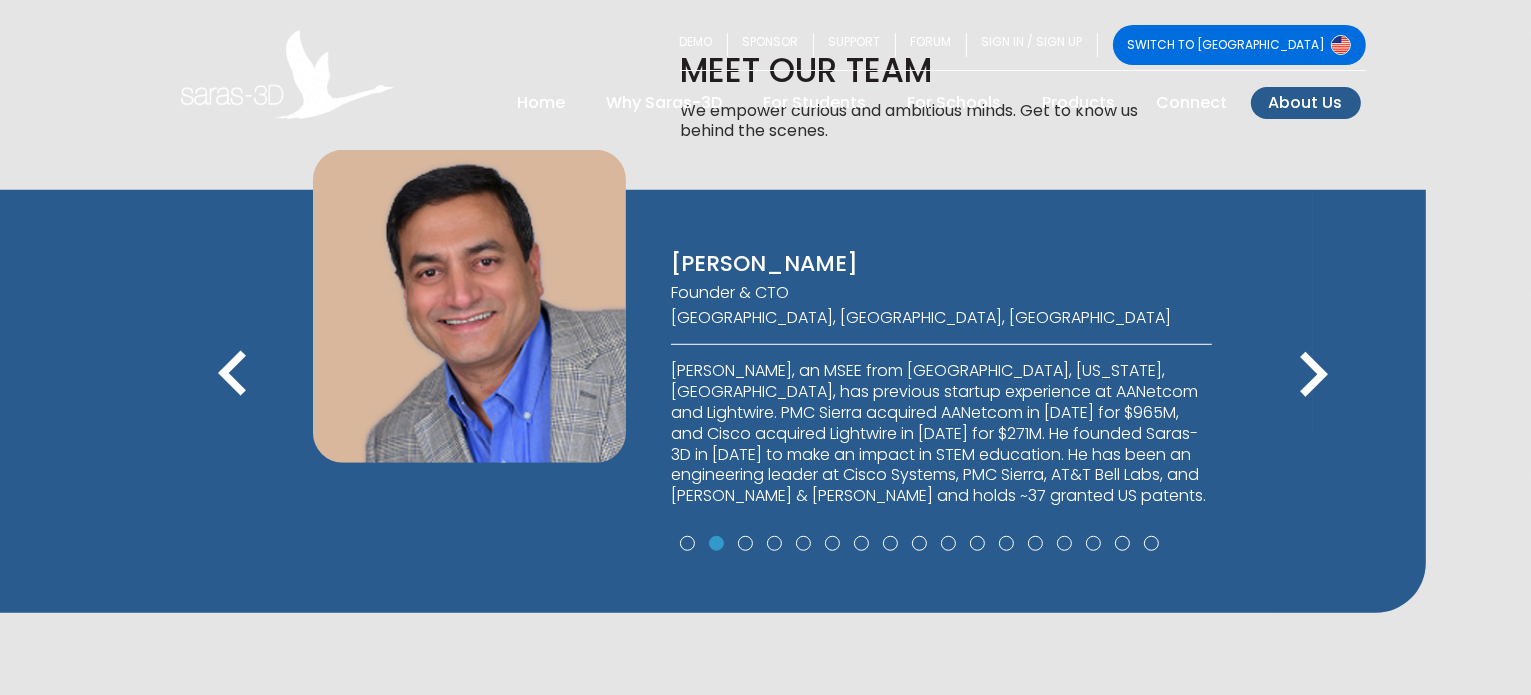 click on "keyboard_arrow_left keyboard_arrow_right" at bounding box center (813, 378) 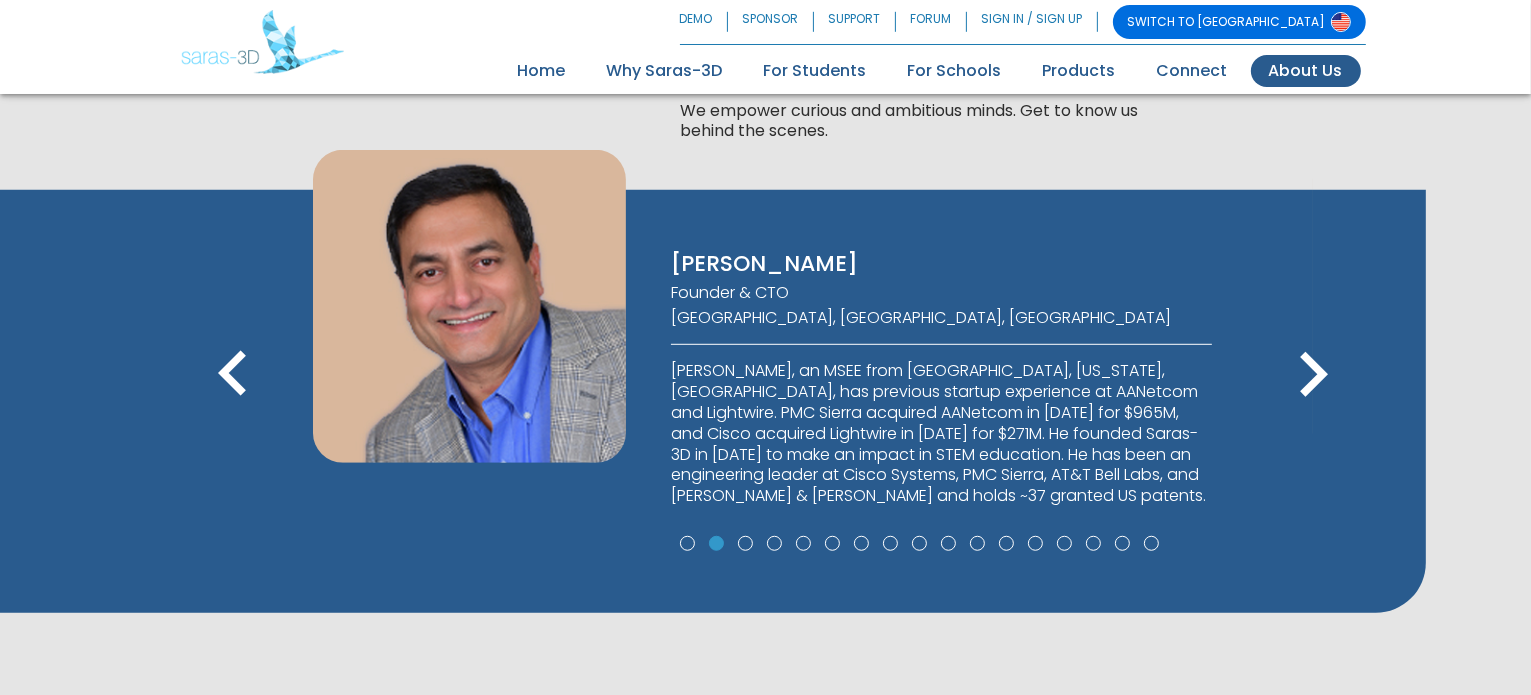 click on "keyboard_arrow_right" at bounding box center [1313, 375] 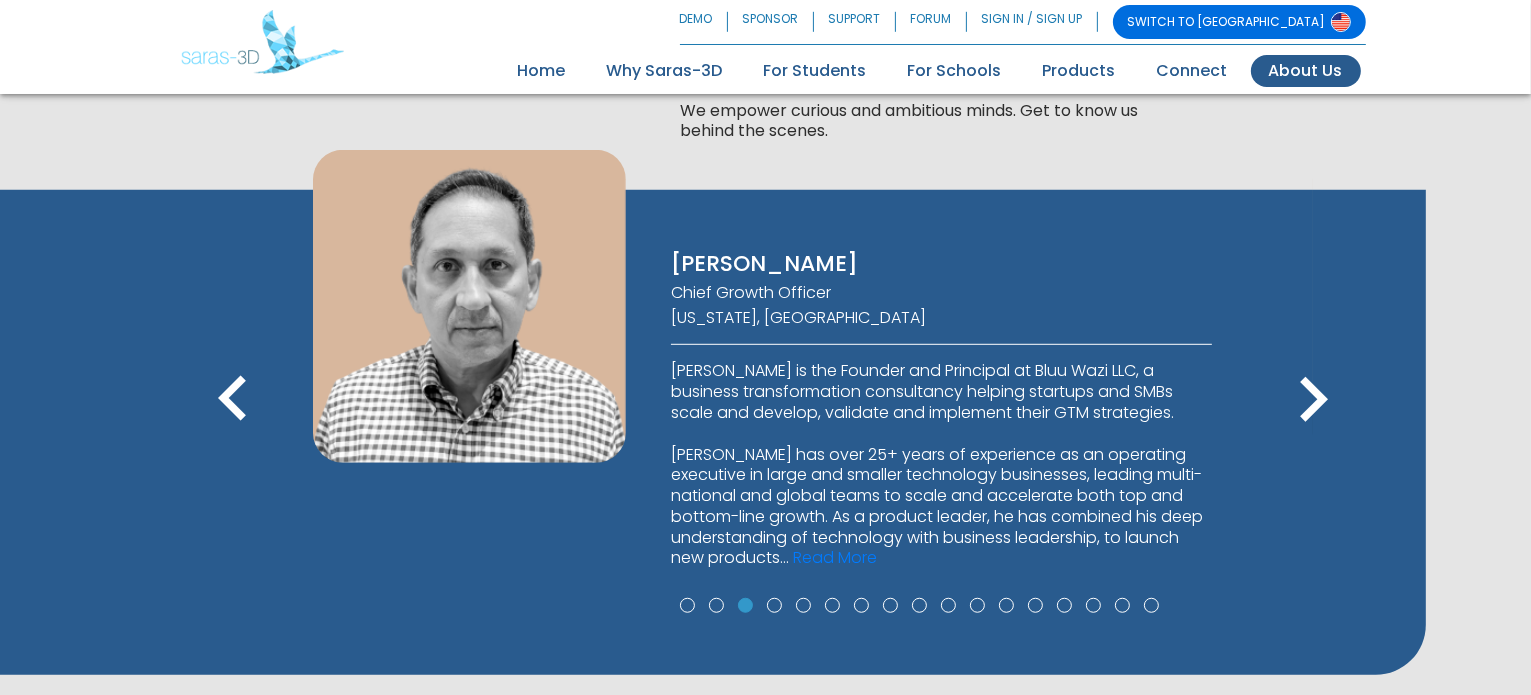type 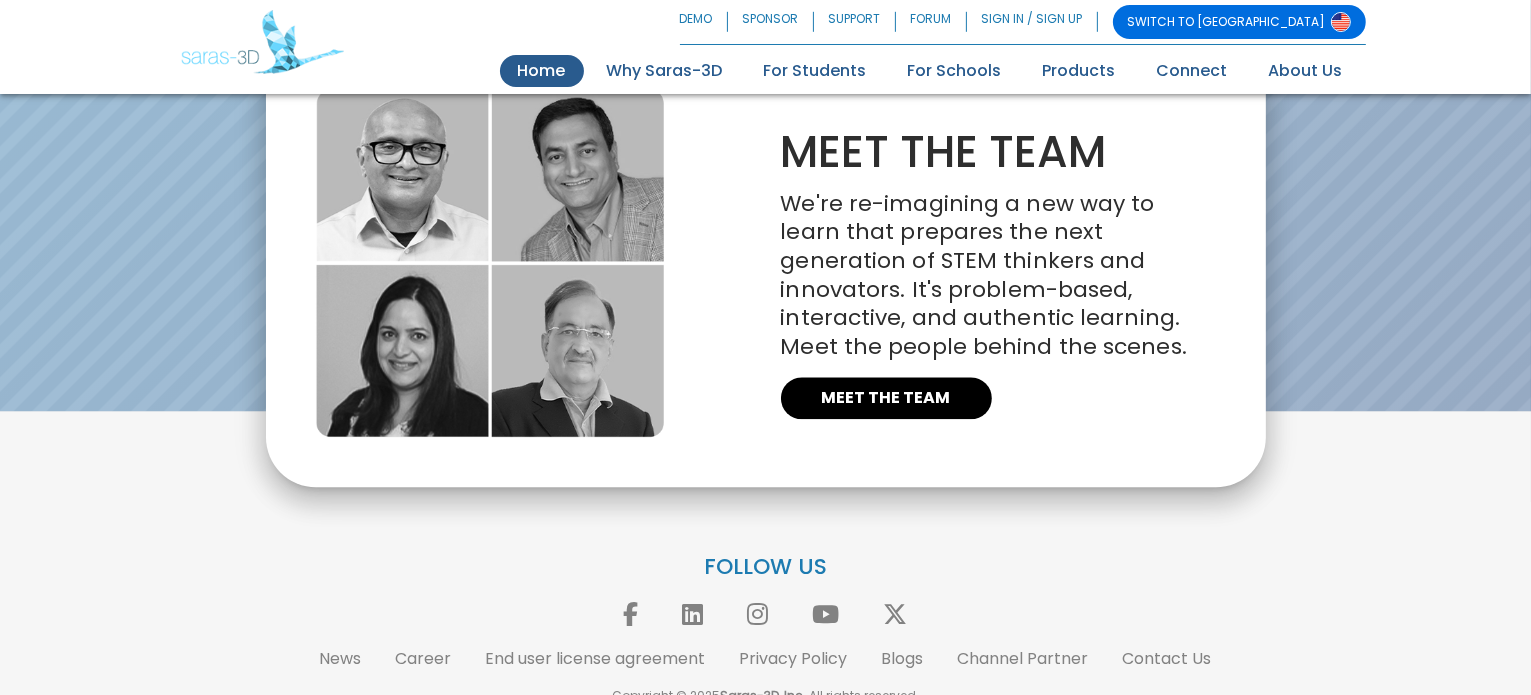 scroll, scrollTop: 4614, scrollLeft: 0, axis: vertical 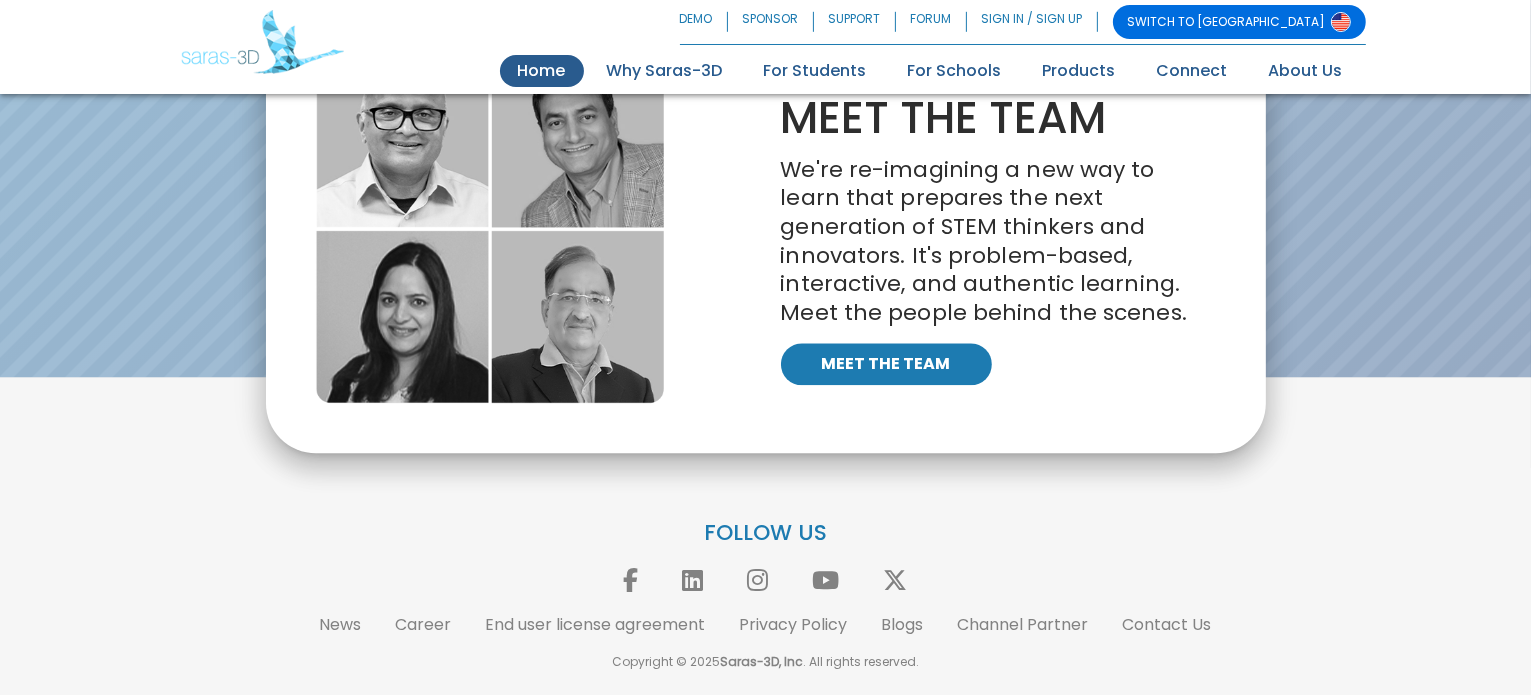 click on "MEET THE TEAM" at bounding box center [886, 364] 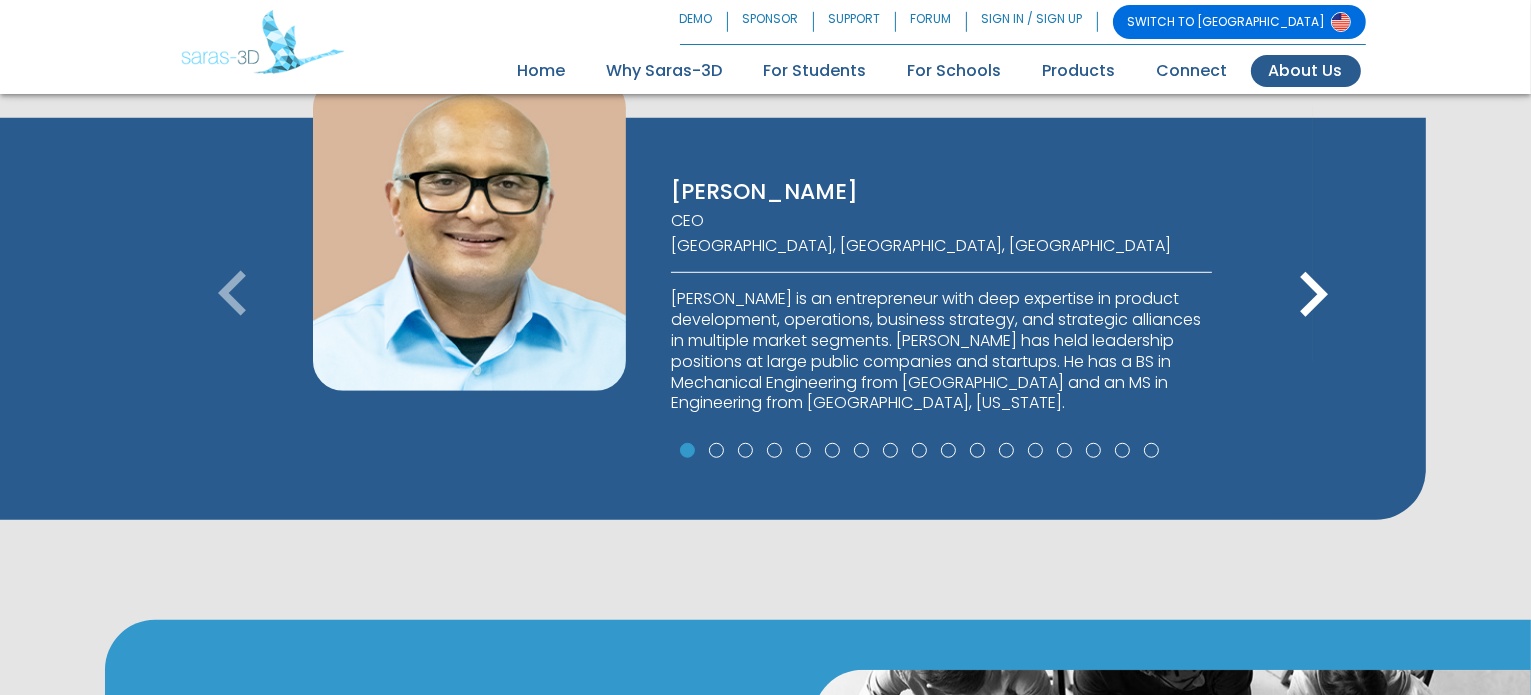 scroll, scrollTop: 1304, scrollLeft: 0, axis: vertical 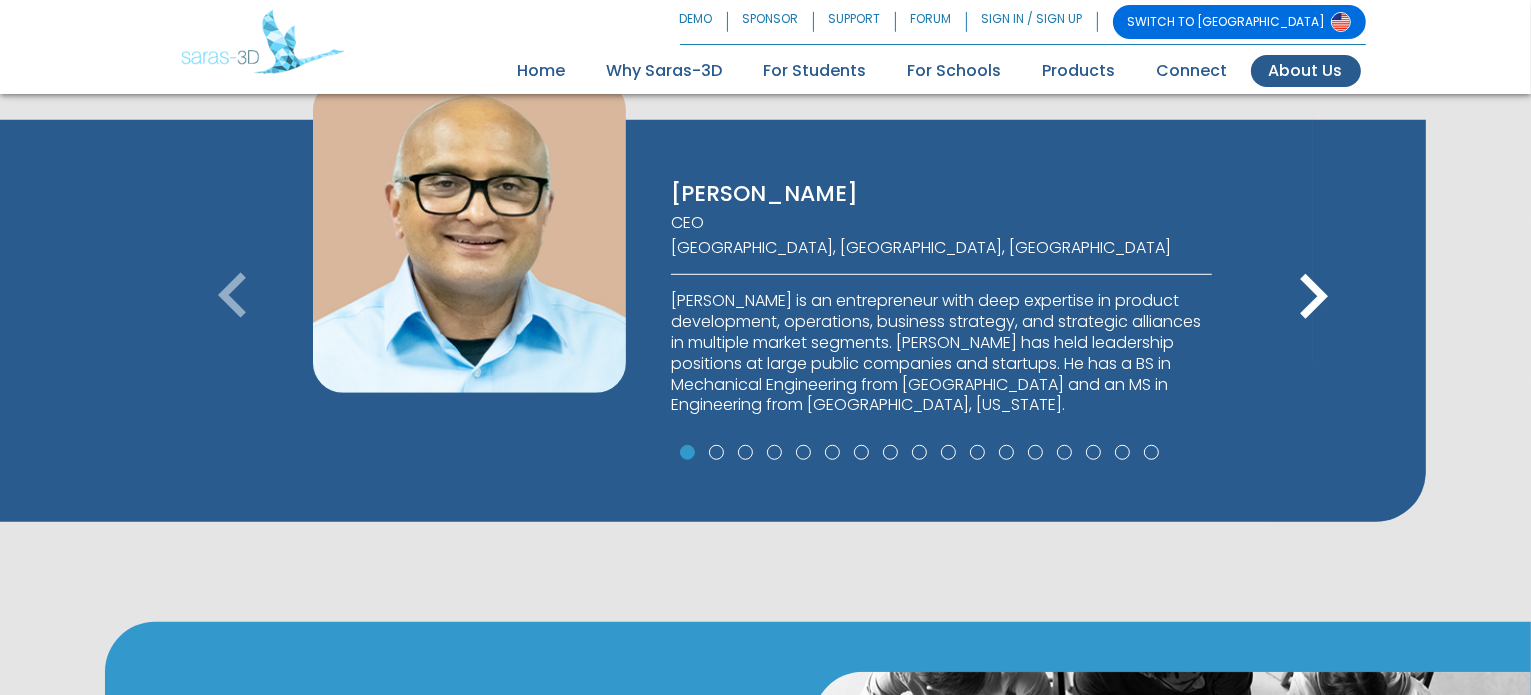 click on "keyboard_arrow_right" at bounding box center [1313, 297] 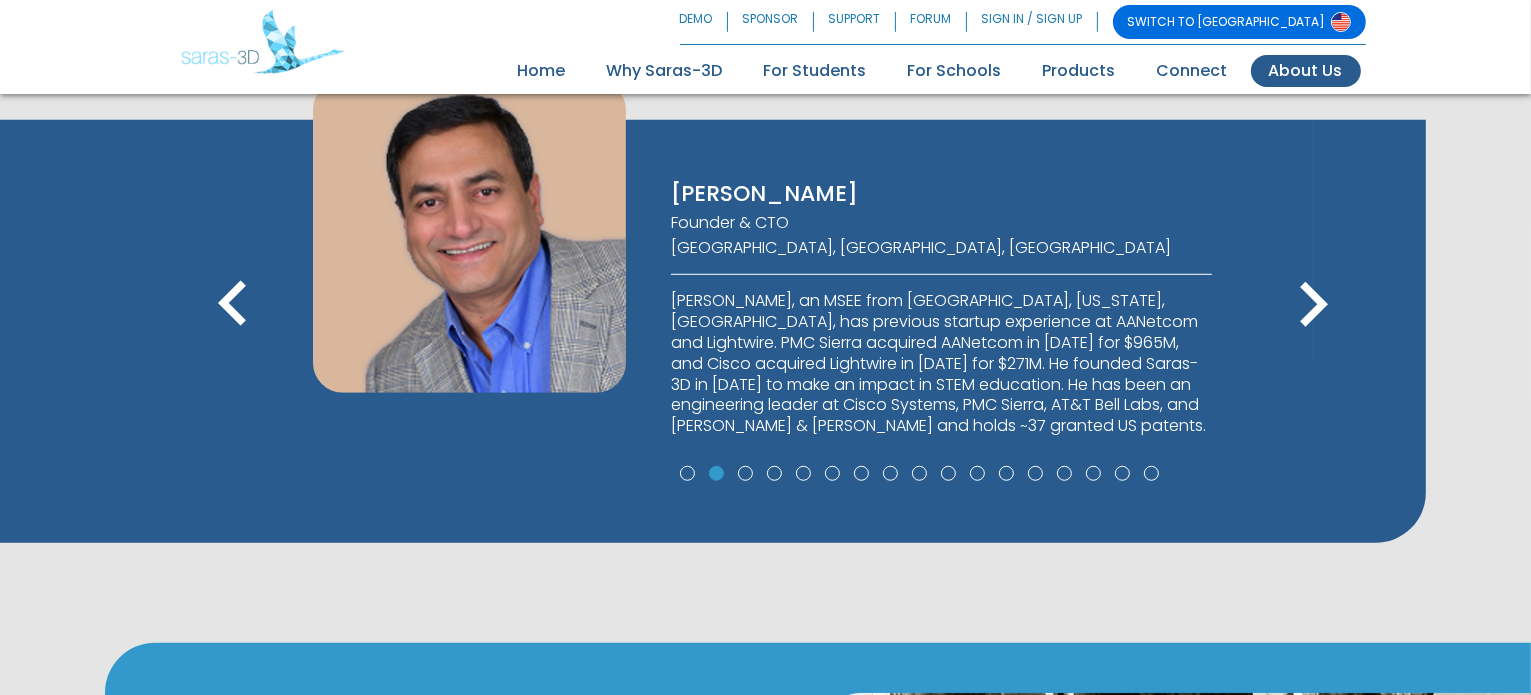 click on "keyboard_arrow_right" at bounding box center [1313, 305] 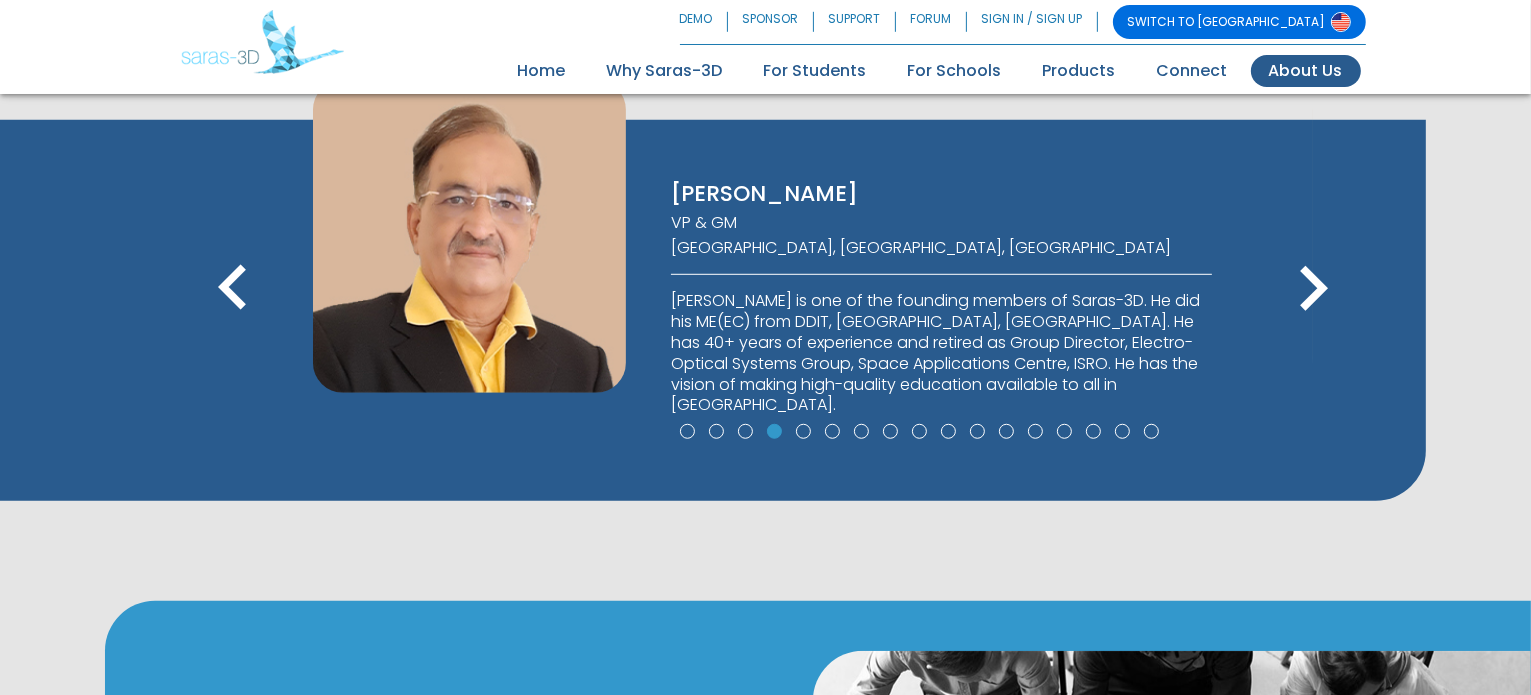 click at bounding box center [745, 431] 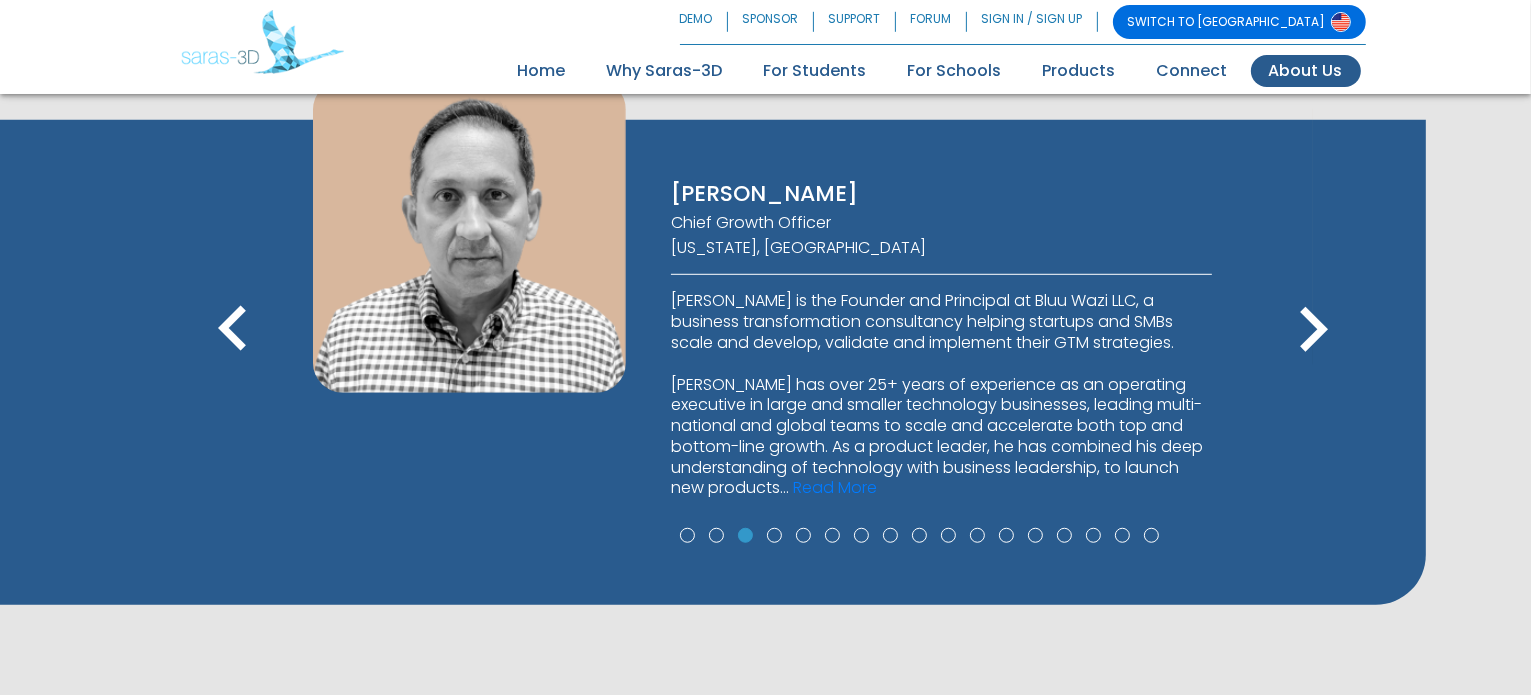 type 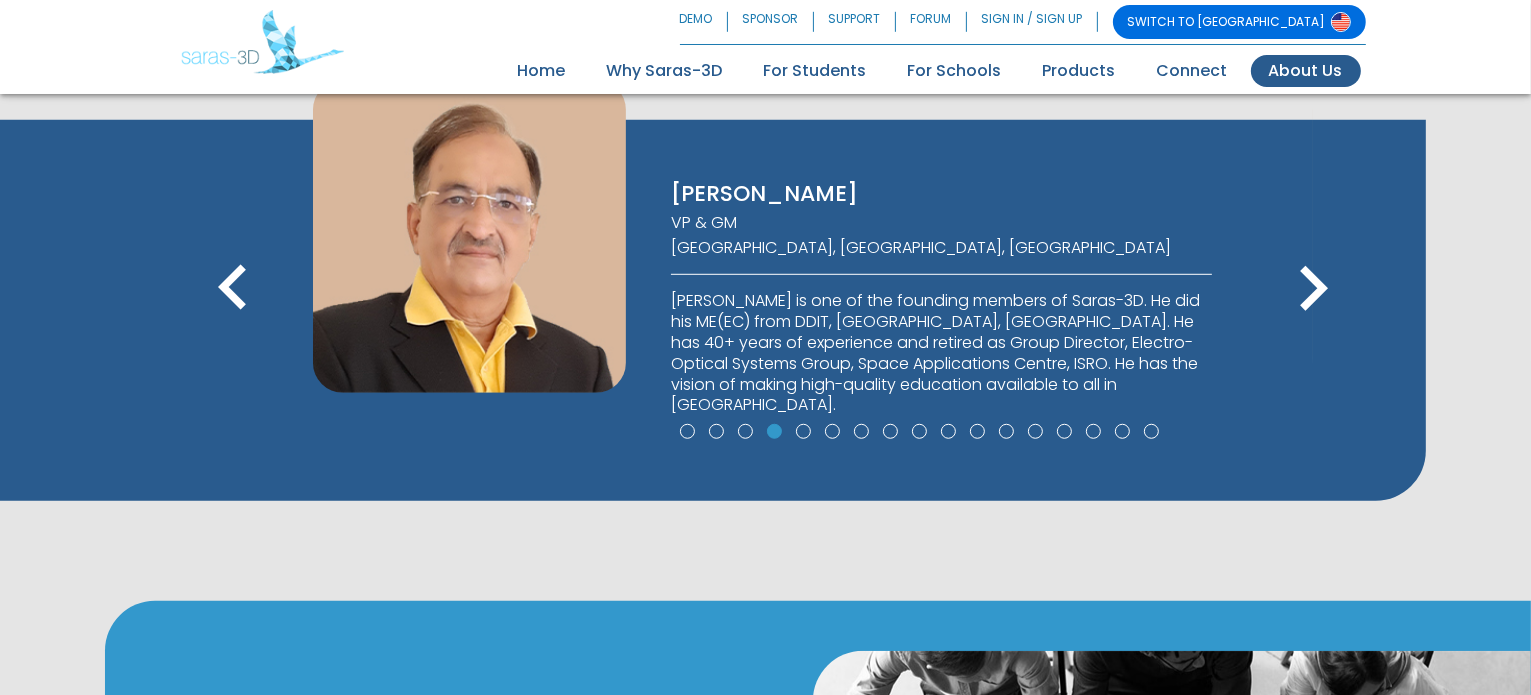 click at bounding box center (745, 431) 